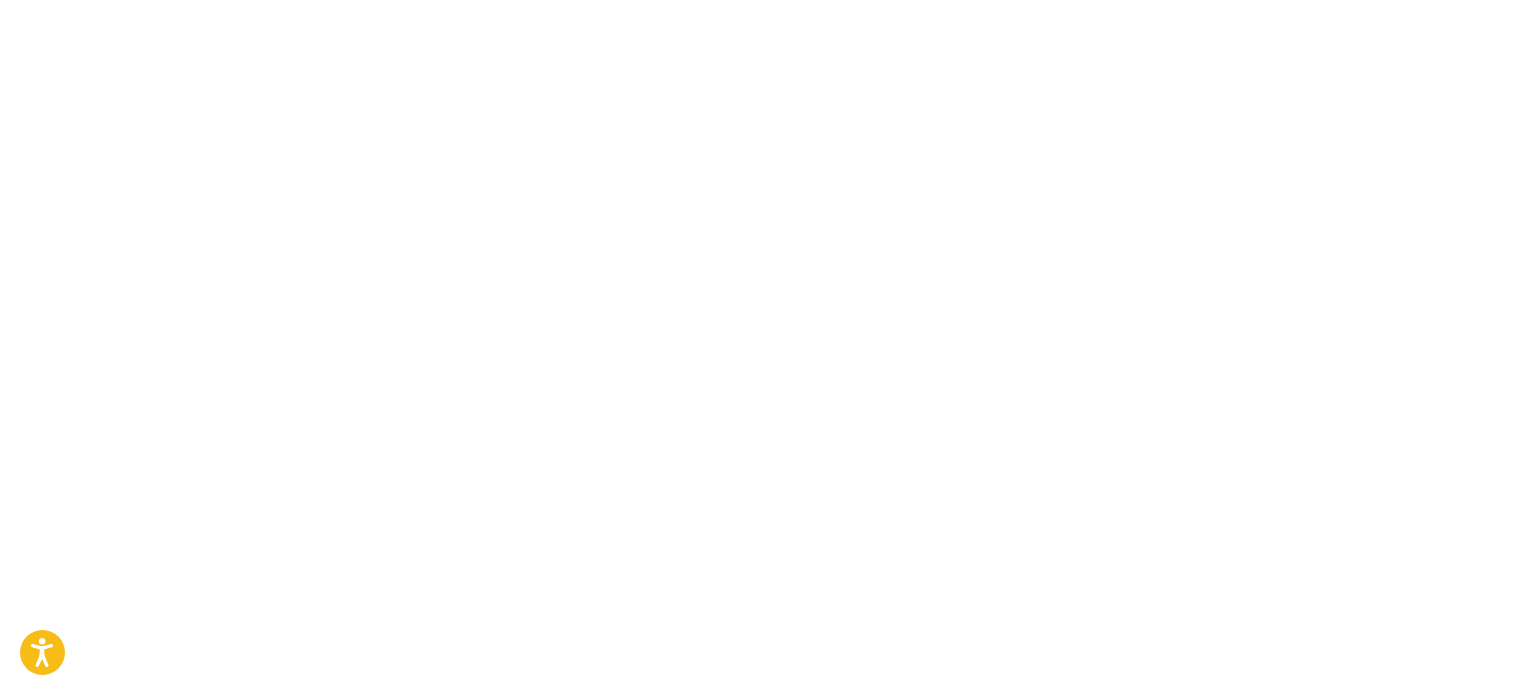 scroll, scrollTop: 0, scrollLeft: 0, axis: both 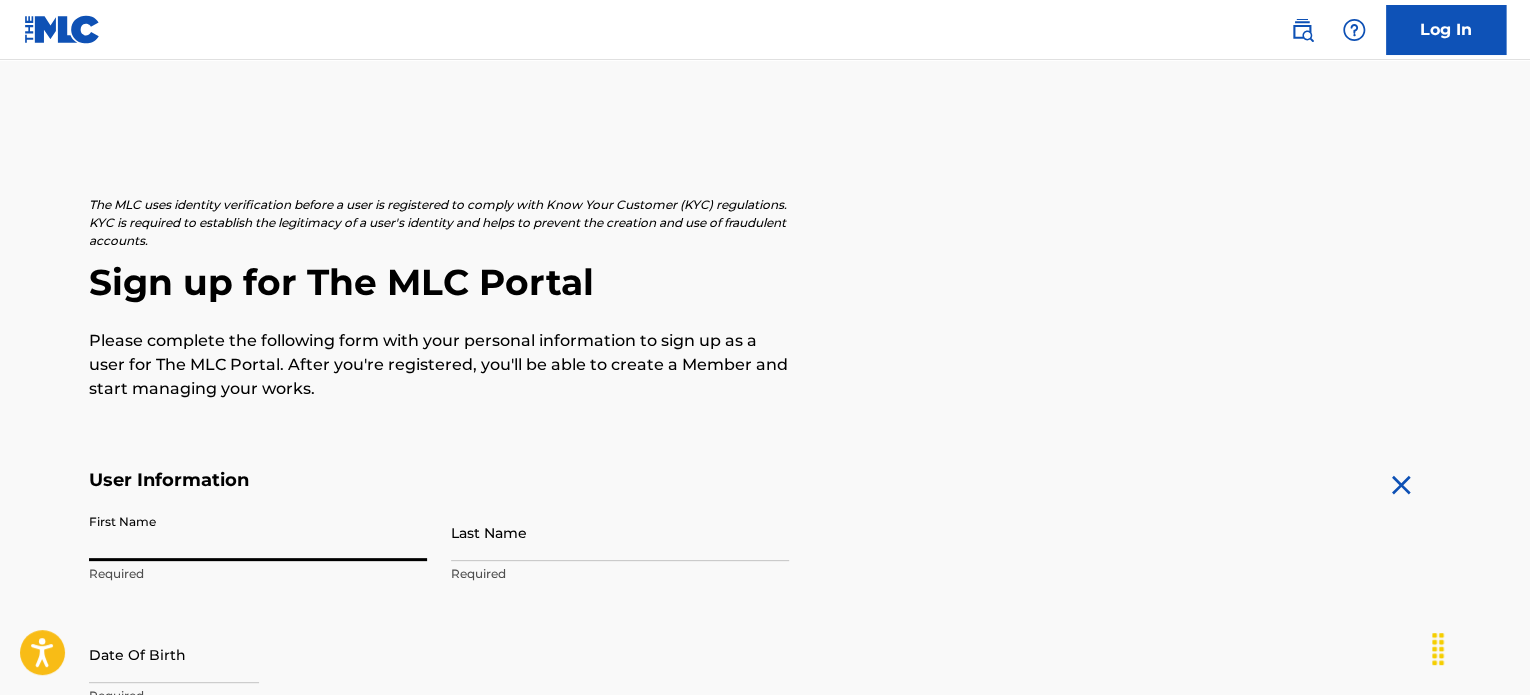 click on "First Name" at bounding box center (258, 532) 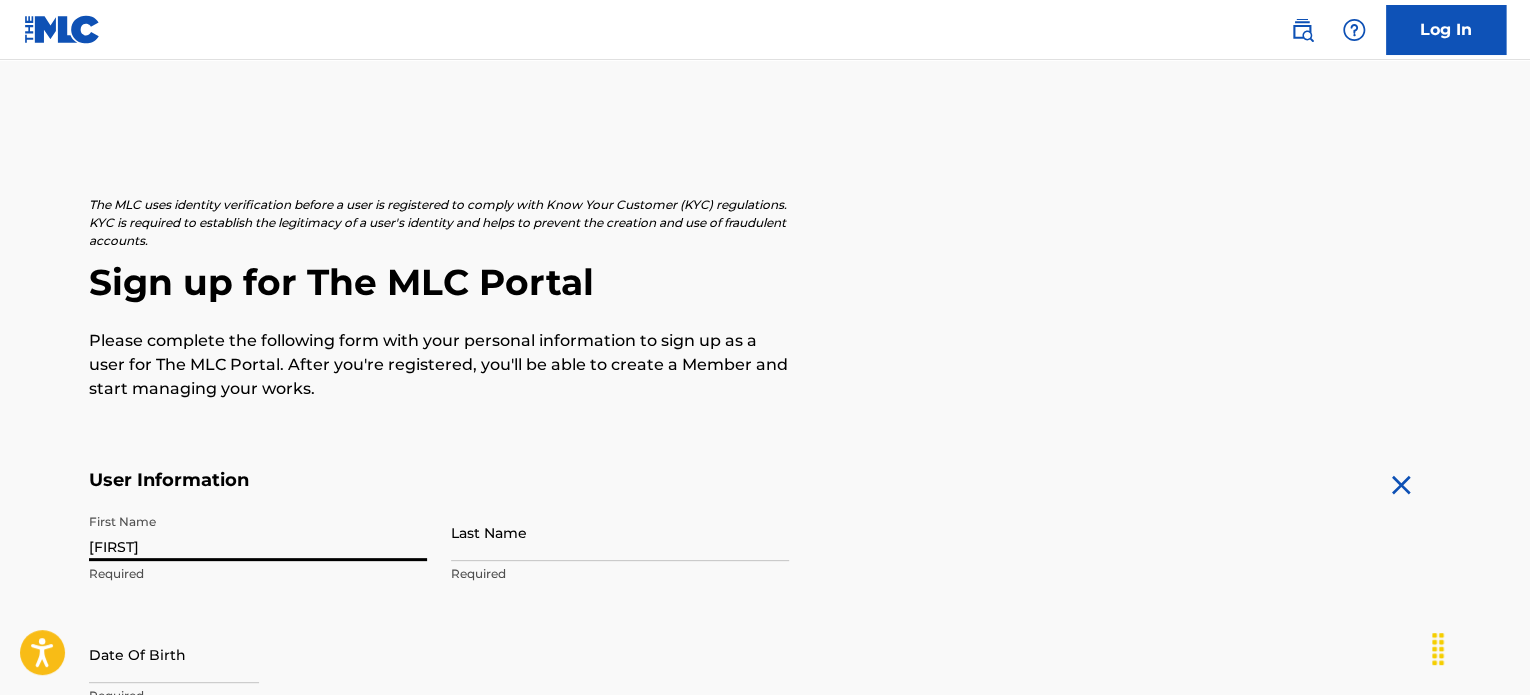 type on "[FIRST]" 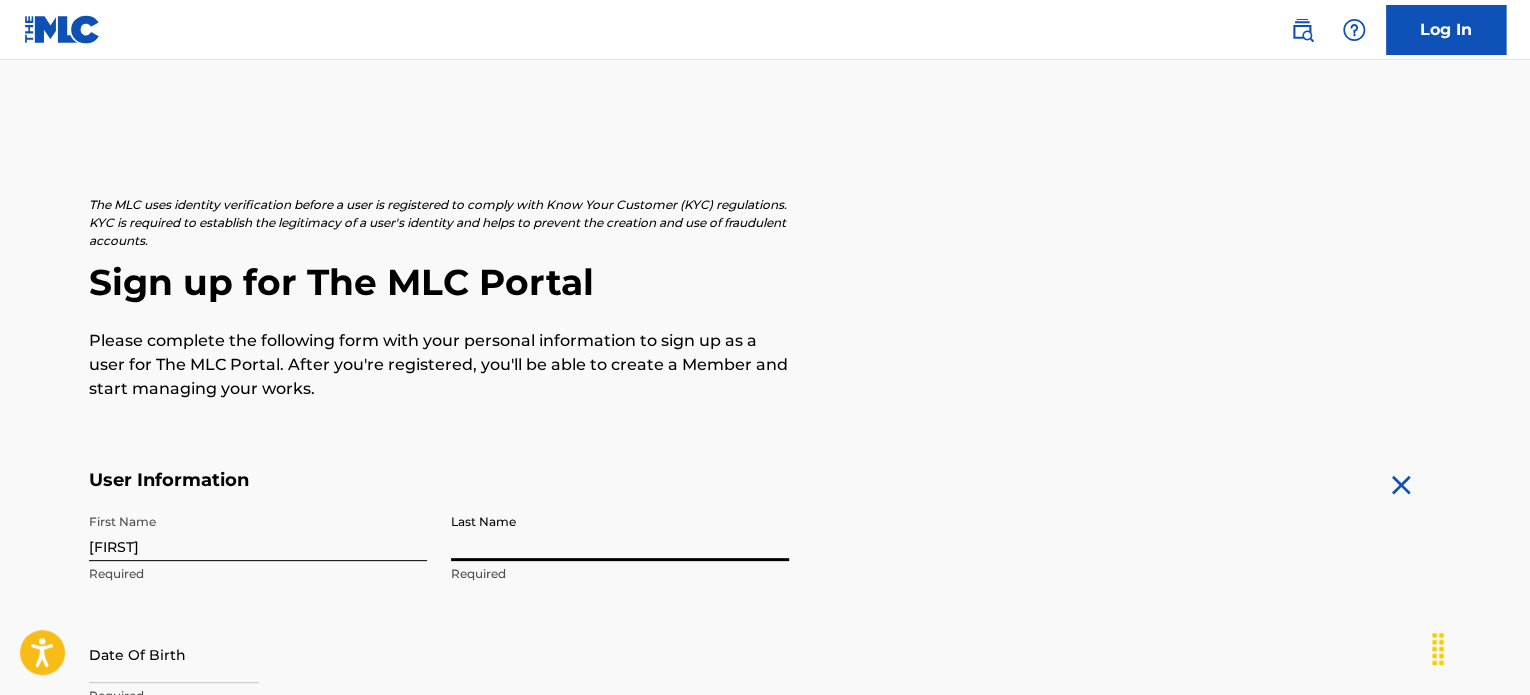 click on "Last Name" at bounding box center [620, 532] 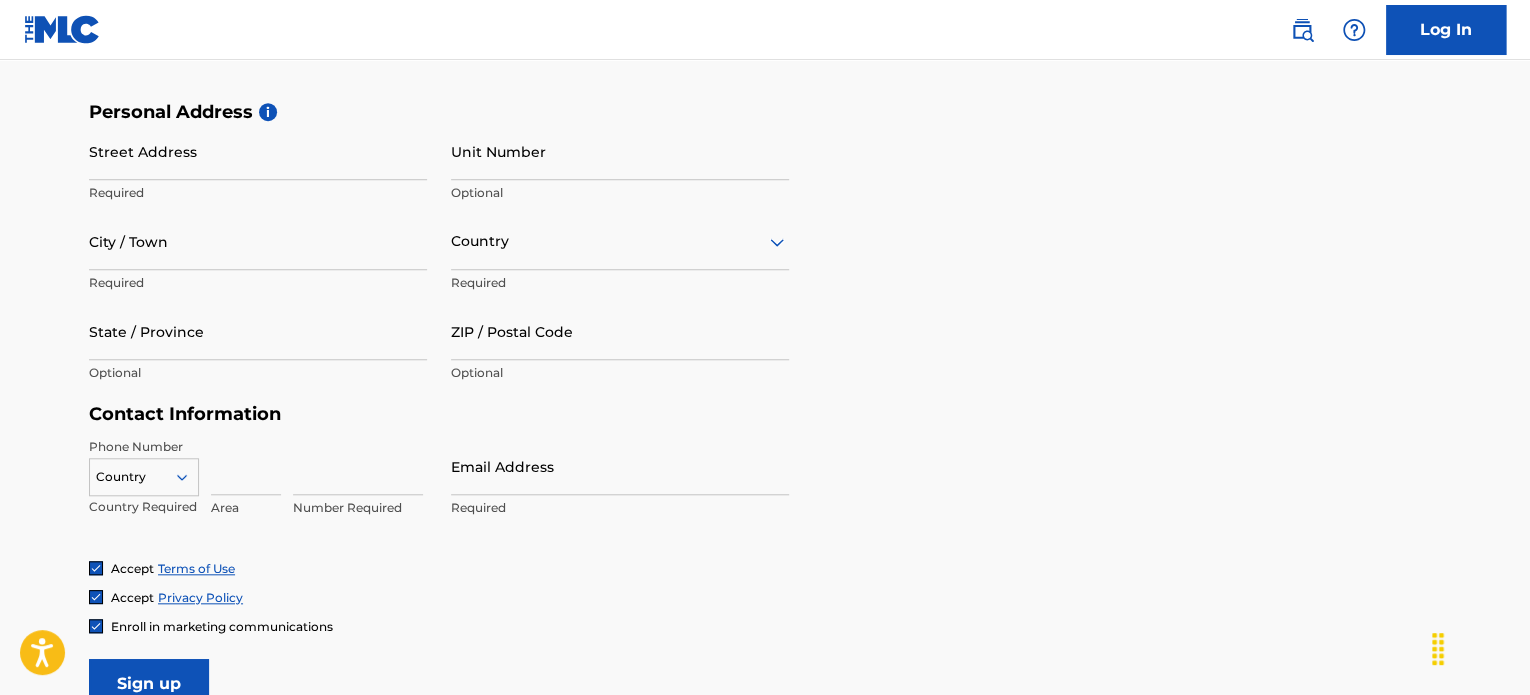 scroll, scrollTop: 645, scrollLeft: 0, axis: vertical 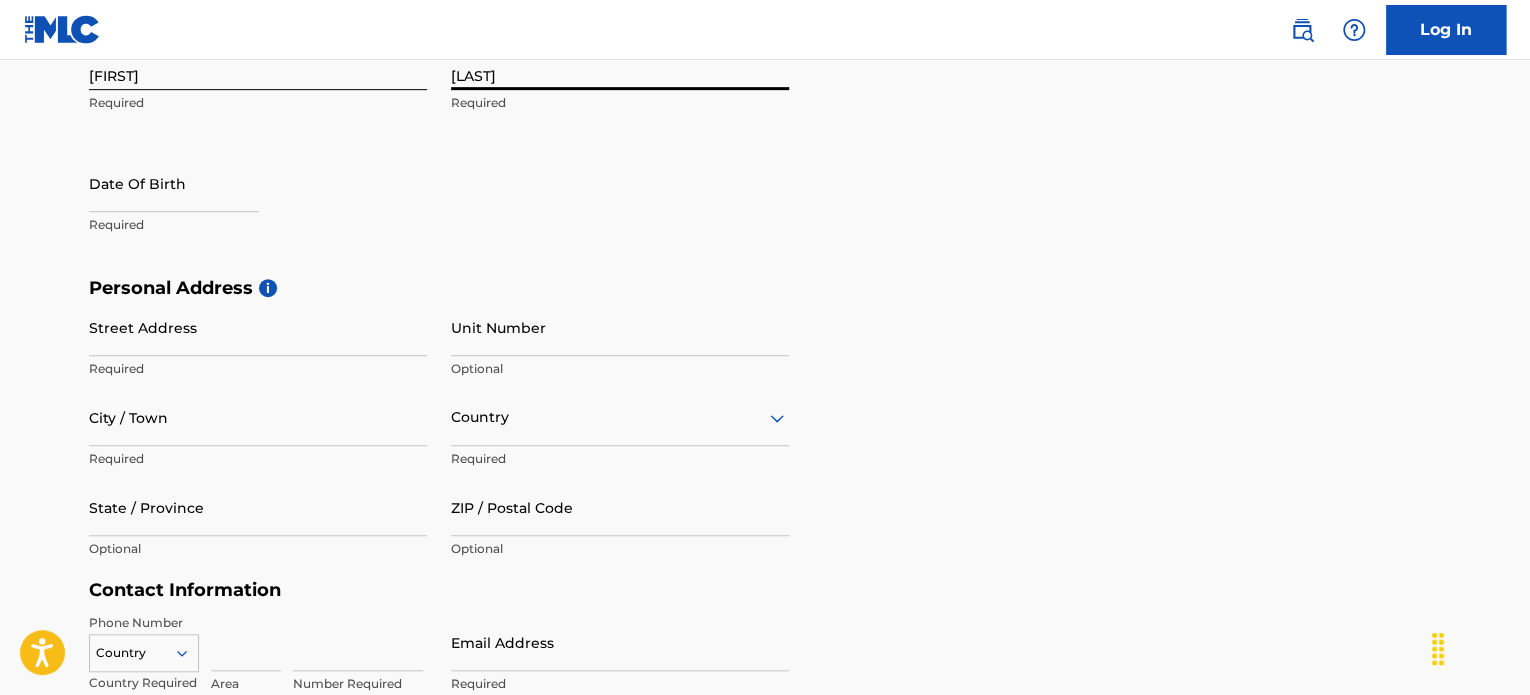 type on "[LAST]" 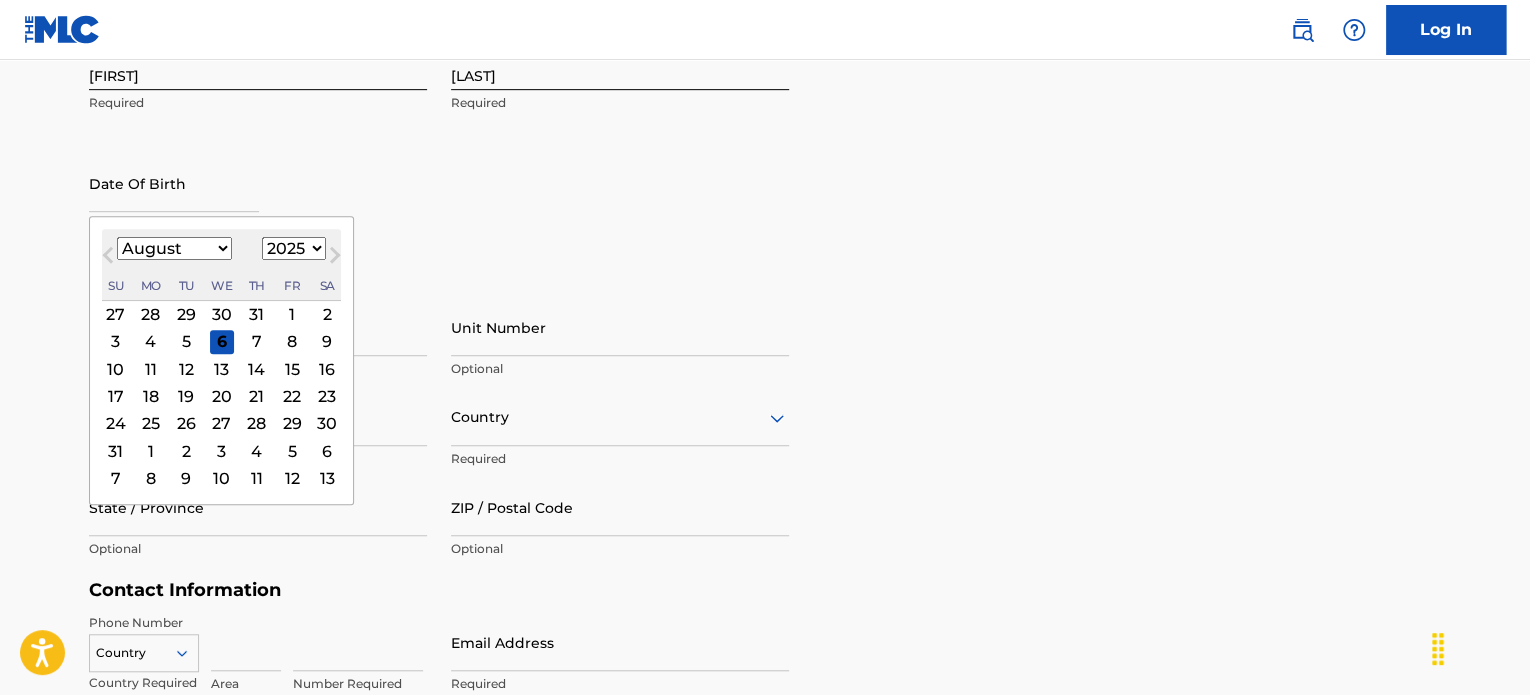 click at bounding box center (174, 183) 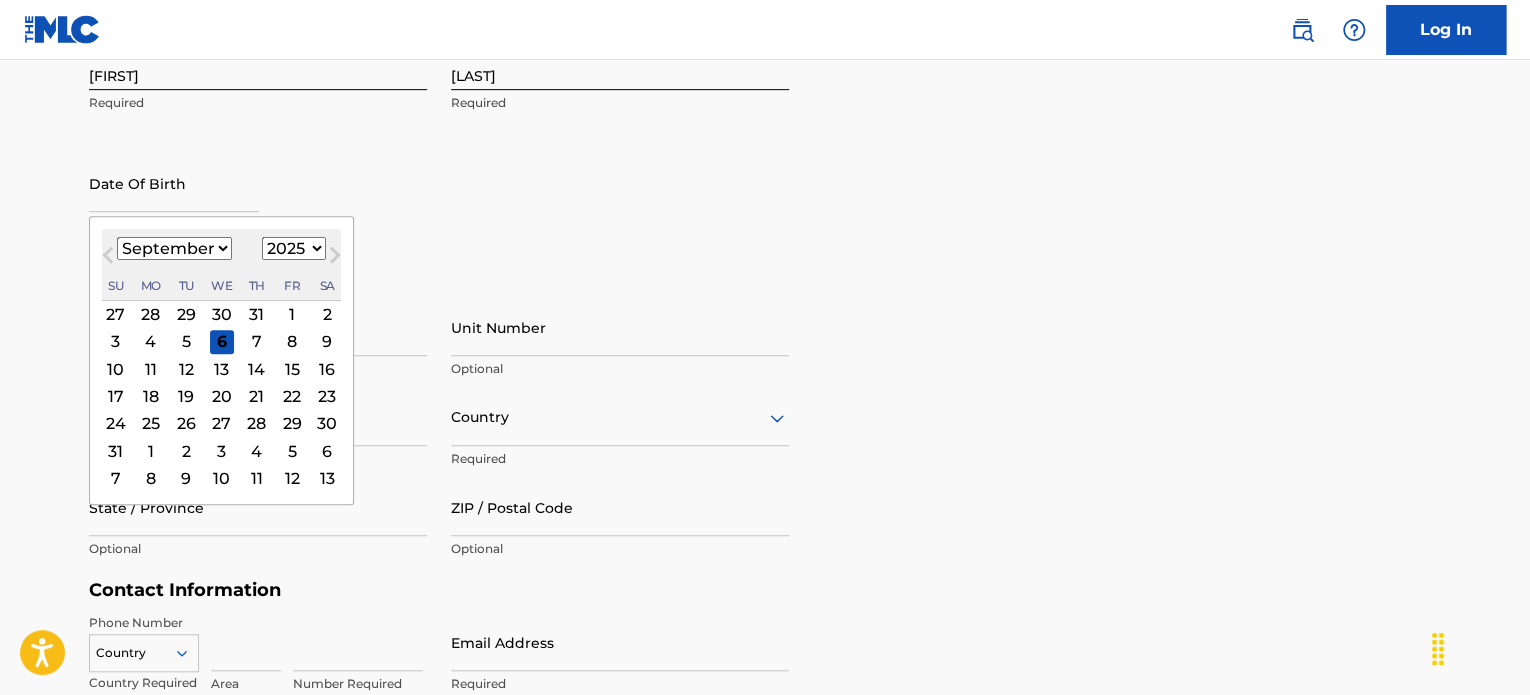 click on "January February March April May June July August September October November December" at bounding box center [174, 248] 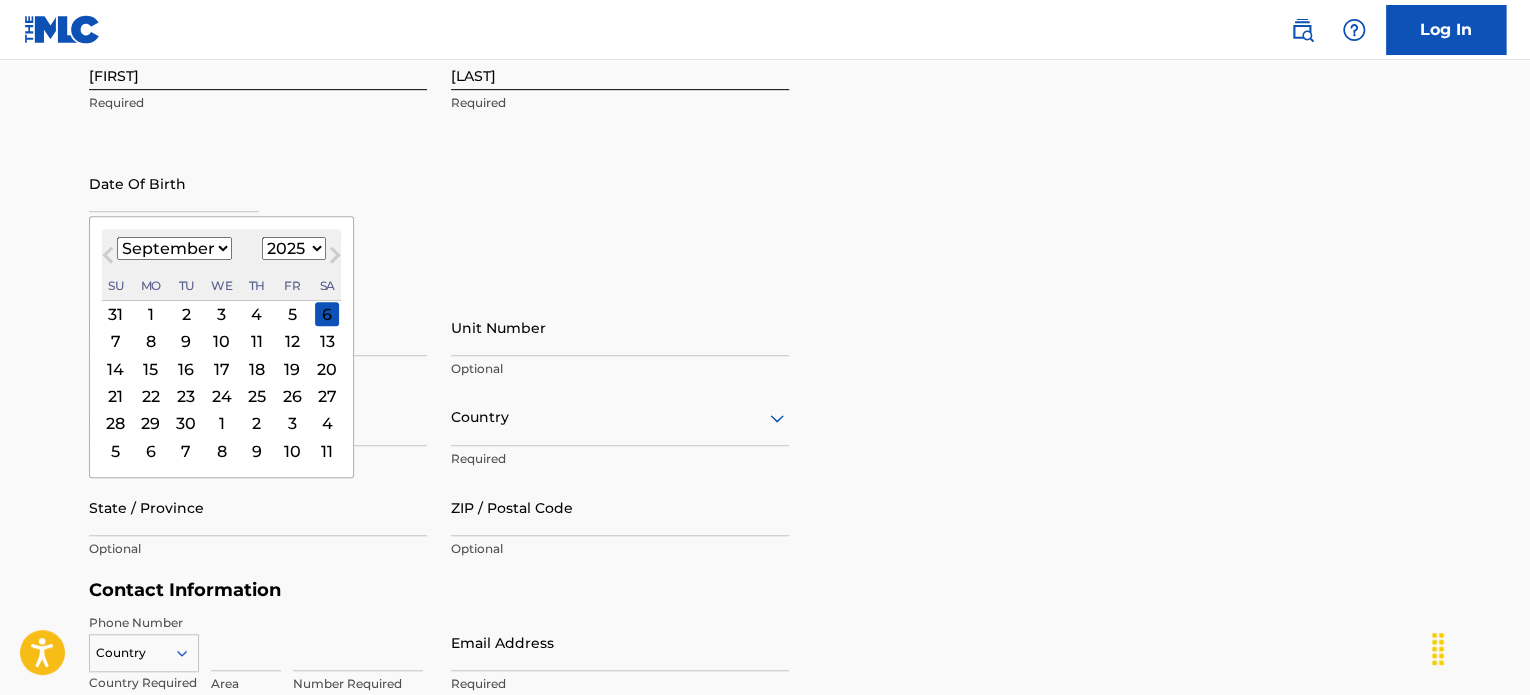 click on "1900 1901 1902 1903 1904 1905 1906 1907 1908 1909 1910 1911 1912 1913 1914 1915 1916 1917 1918 1919 1920 1921 1922 1923 1924 1925 1926 1927 1928 1929 1930 1931 1932 1933 1934 1935 1936 1937 1938 1939 1940 1941 1942 1943 1944 1945 1946 1947 1948 1949 1950 1951 1952 1953 1954 1955 1956 1957 1958 1959 1960 1961 1962 1963 1964 1965 1966 1967 1968 1969 1970 1971 1972 1973 1974 1975 1976 1977 1978 1979 1980 1981 1982 1983 1984 1985 1986 1987 1988 1989 1990 1991 1992 1993 1994 1995 1996 1997 1998 1999 2000 2001 2002 2003 2004 2005 2006 2007 2008 2009 2010 2011 2012 2013 2014 2015 2016 2017 2018 2019 2020 2021 2022 2023 2024 2025 2026 2027 2028 2029 2030 2031 2032 2033 2034 2035 2036 2037 2038 2039 2040 2041 2042 2043 2044 2045 2046 2047 2048 2049 2050 2051 2052 2053 2054 2055 2056 2057 2058 2059 2060 2061 2062 2063 2064 2065 2066 2067 2068 2069 2070 2071 2072 2073 2074 2075 2076 2077 2078 2079 2080 2081 2082 2083 2084 2085 2086 2087 2088 2089 2090 2091 2092 2093 2094 2095 2096 2097 2098 2099 2100" at bounding box center (294, 248) 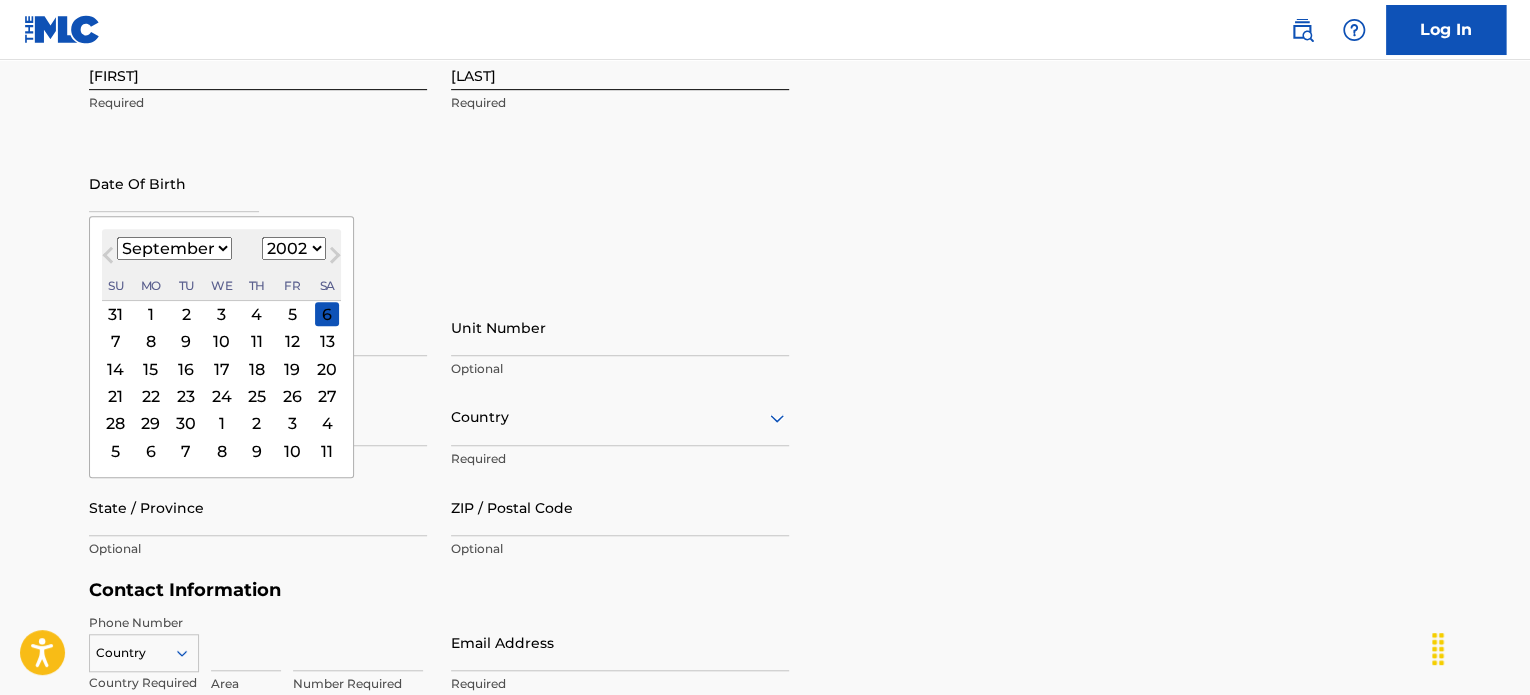 click on "1900 1901 1902 1903 1904 1905 1906 1907 1908 1909 1910 1911 1912 1913 1914 1915 1916 1917 1918 1919 1920 1921 1922 1923 1924 1925 1926 1927 1928 1929 1930 1931 1932 1933 1934 1935 1936 1937 1938 1939 1940 1941 1942 1943 1944 1945 1946 1947 1948 1949 1950 1951 1952 1953 1954 1955 1956 1957 1958 1959 1960 1961 1962 1963 1964 1965 1966 1967 1968 1969 1970 1971 1972 1973 1974 1975 1976 1977 1978 1979 1980 1981 1982 1983 1984 1985 1986 1987 1988 1989 1990 1991 1992 1993 1994 1995 1996 1997 1998 1999 2000 2001 2002 2003 2004 2005 2006 2007 2008 2009 2010 2011 2012 2013 2014 2015 2016 2017 2018 2019 2020 2021 2022 2023 2024 2025 2026 2027 2028 2029 2030 2031 2032 2033 2034 2035 2036 2037 2038 2039 2040 2041 2042 2043 2044 2045 2046 2047 2048 2049 2050 2051 2052 2053 2054 2055 2056 2057 2058 2059 2060 2061 2062 2063 2064 2065 2066 2067 2068 2069 2070 2071 2072 2073 2074 2075 2076 2077 2078 2079 2080 2081 2082 2083 2084 2085 2086 2087 2088 2089 2090 2091 2092 2093 2094 2095 2096 2097 2098 2099 2100" at bounding box center (294, 248) 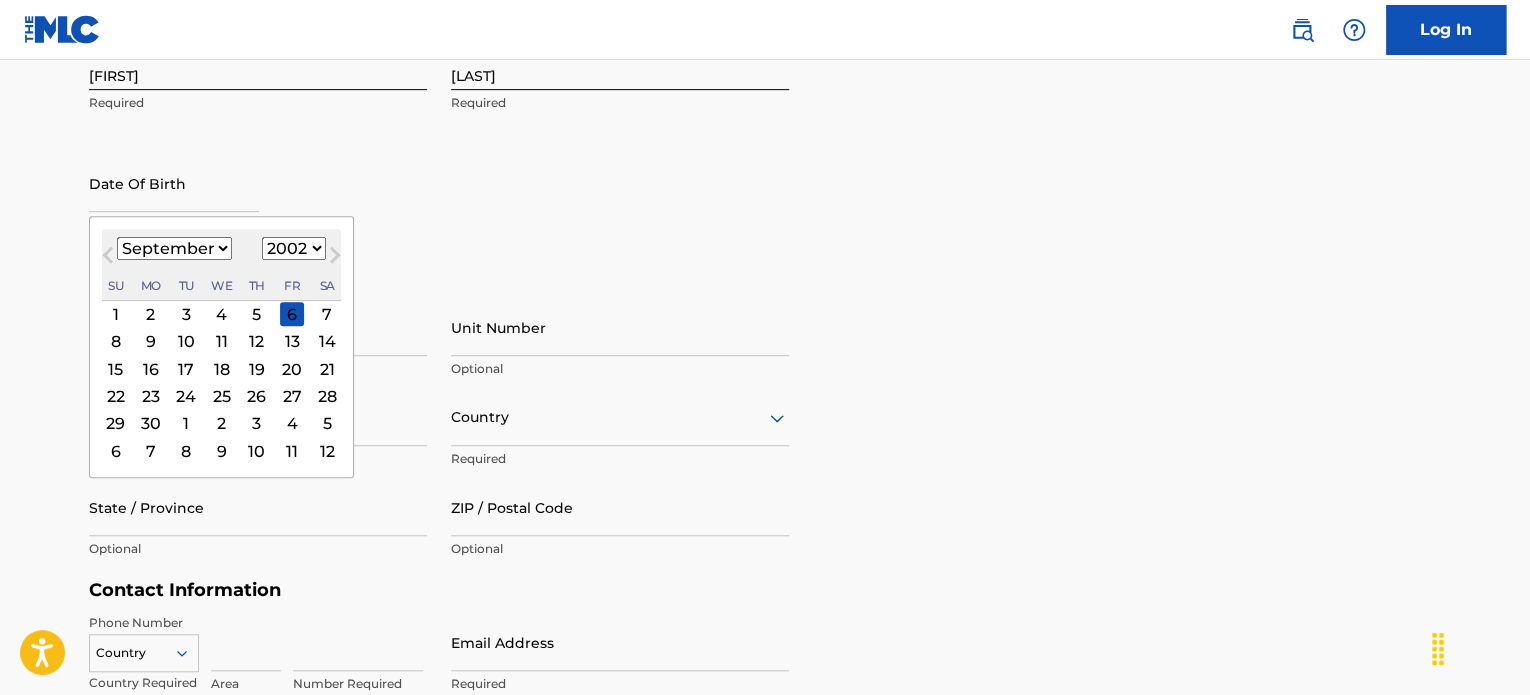 click on "27" at bounding box center (292, 396) 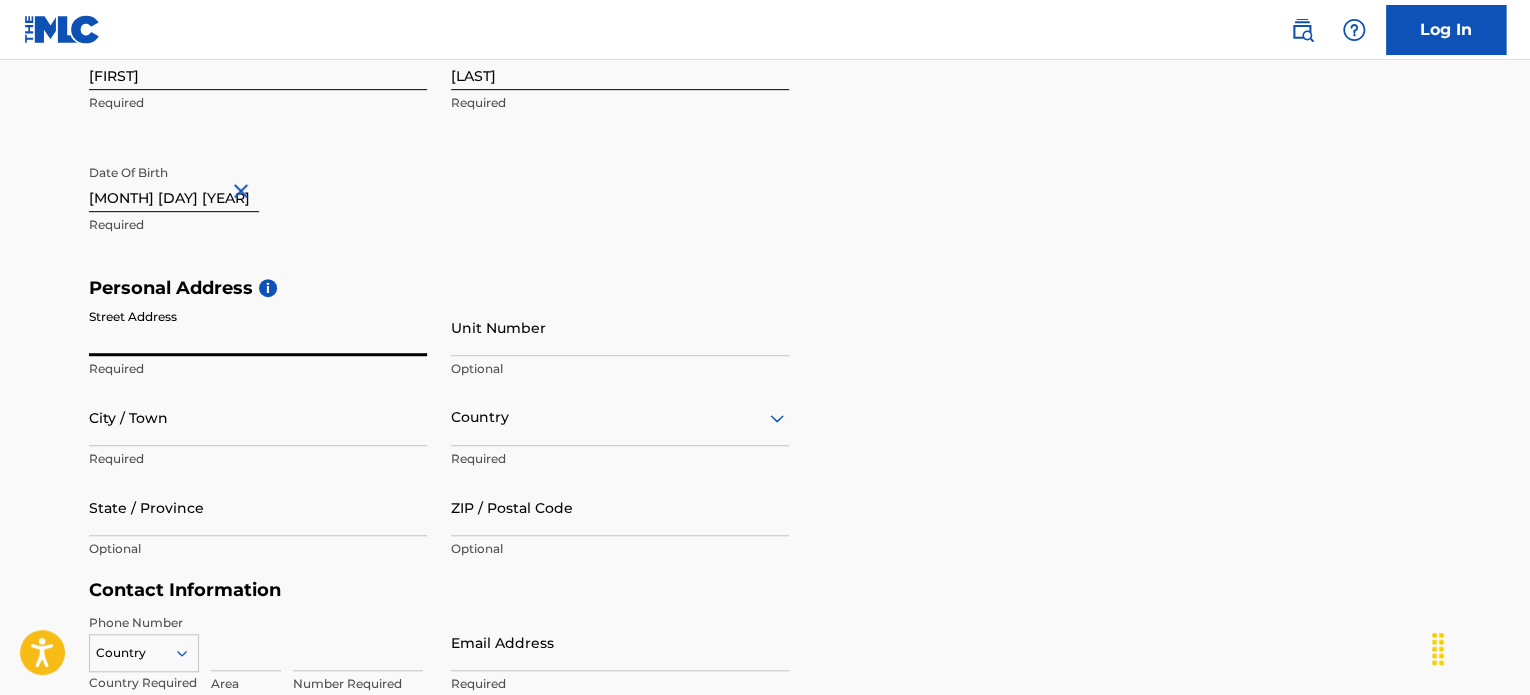click on "Street Address" at bounding box center [258, 327] 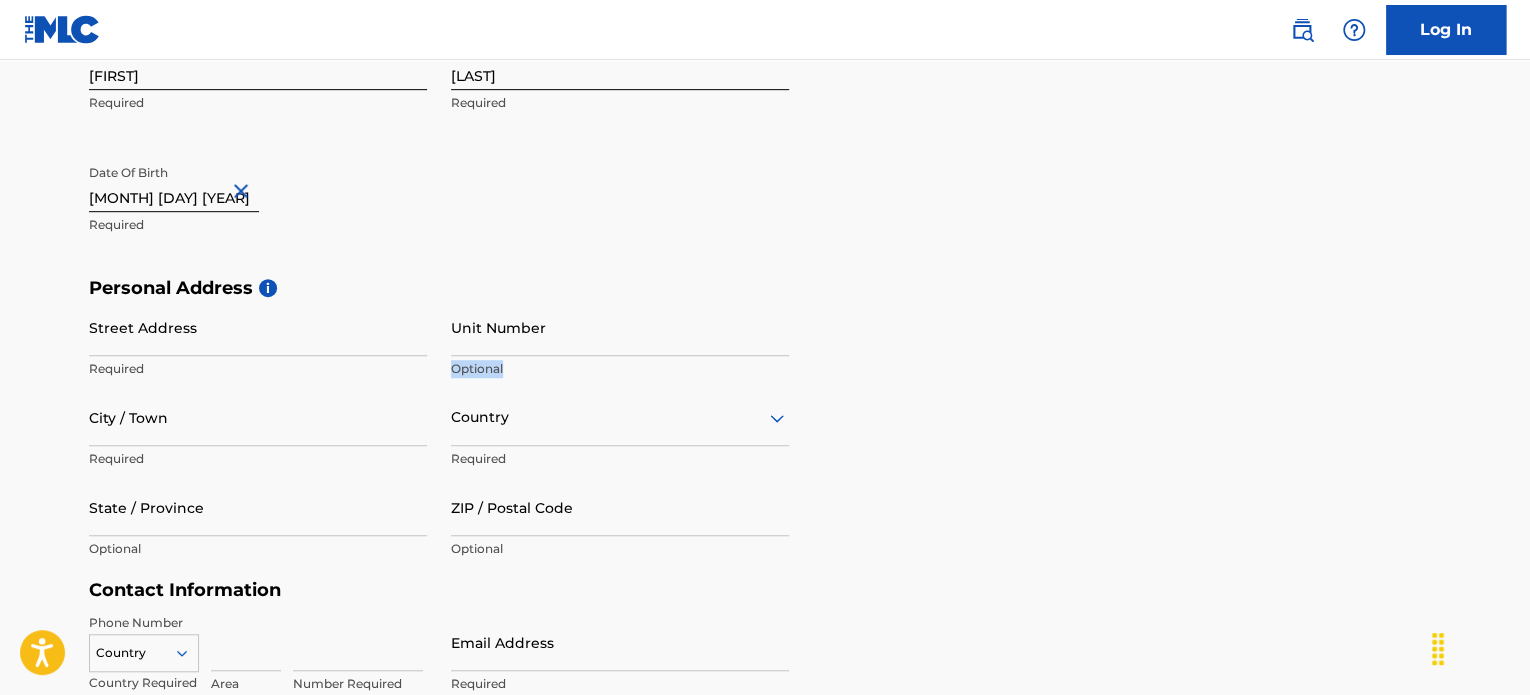 drag, startPoint x: 1528, startPoint y: 342, endPoint x: 1528, endPoint y: 366, distance: 24 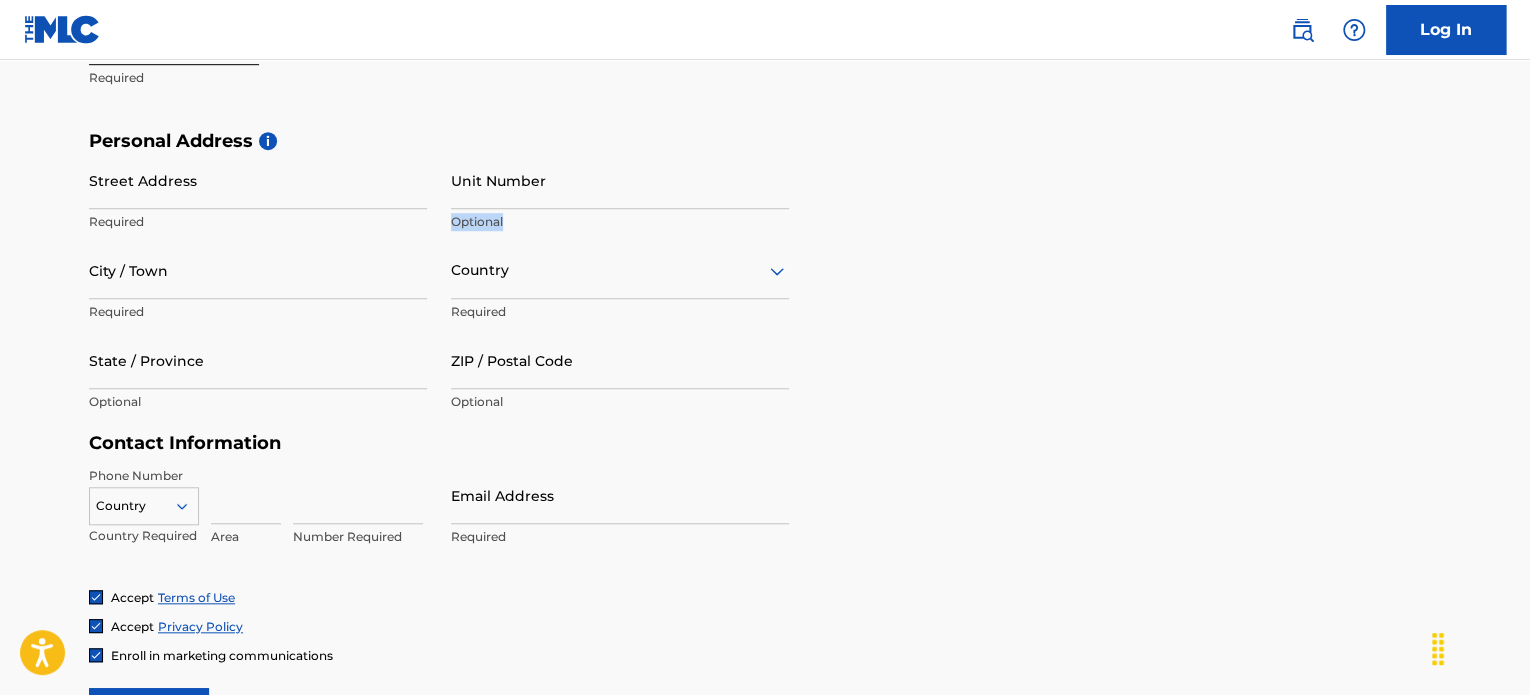 scroll, scrollTop: 621, scrollLeft: 0, axis: vertical 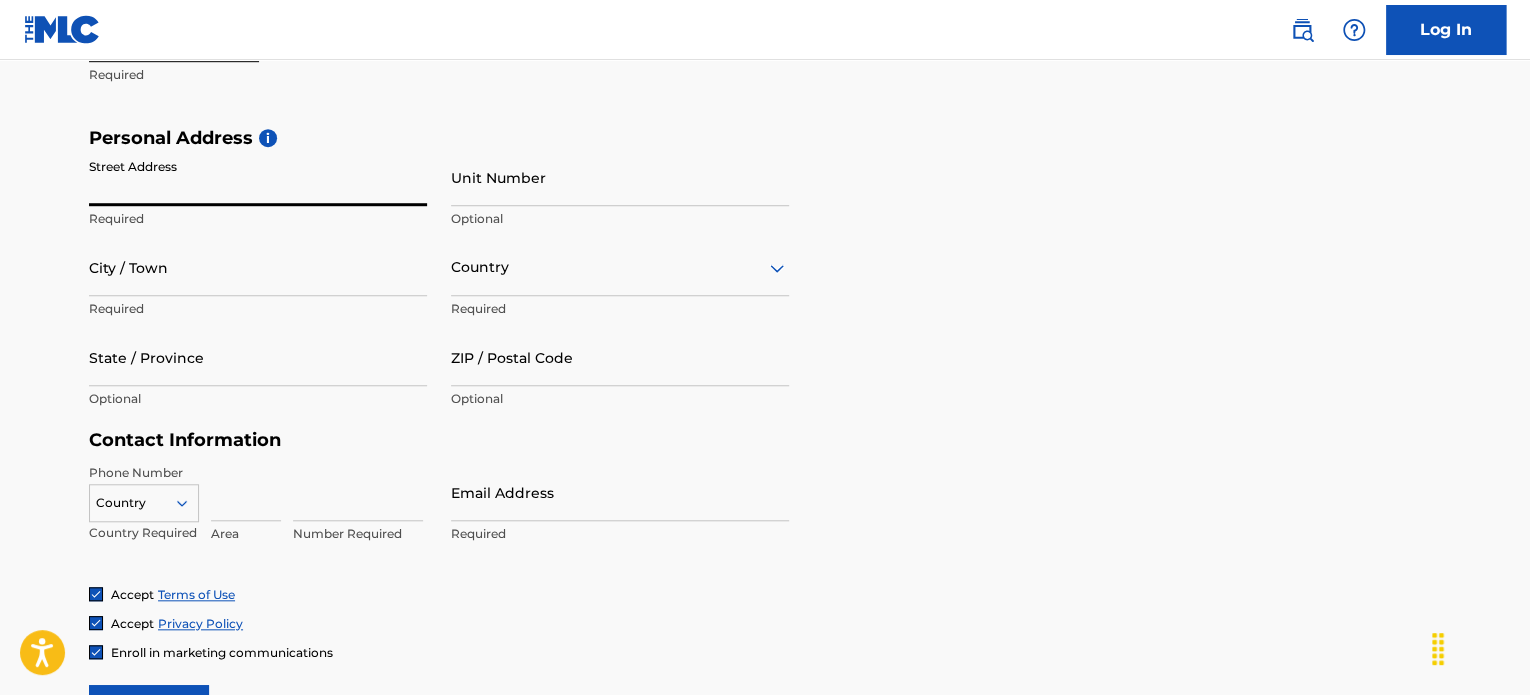 click on "Street Address" at bounding box center (258, 177) 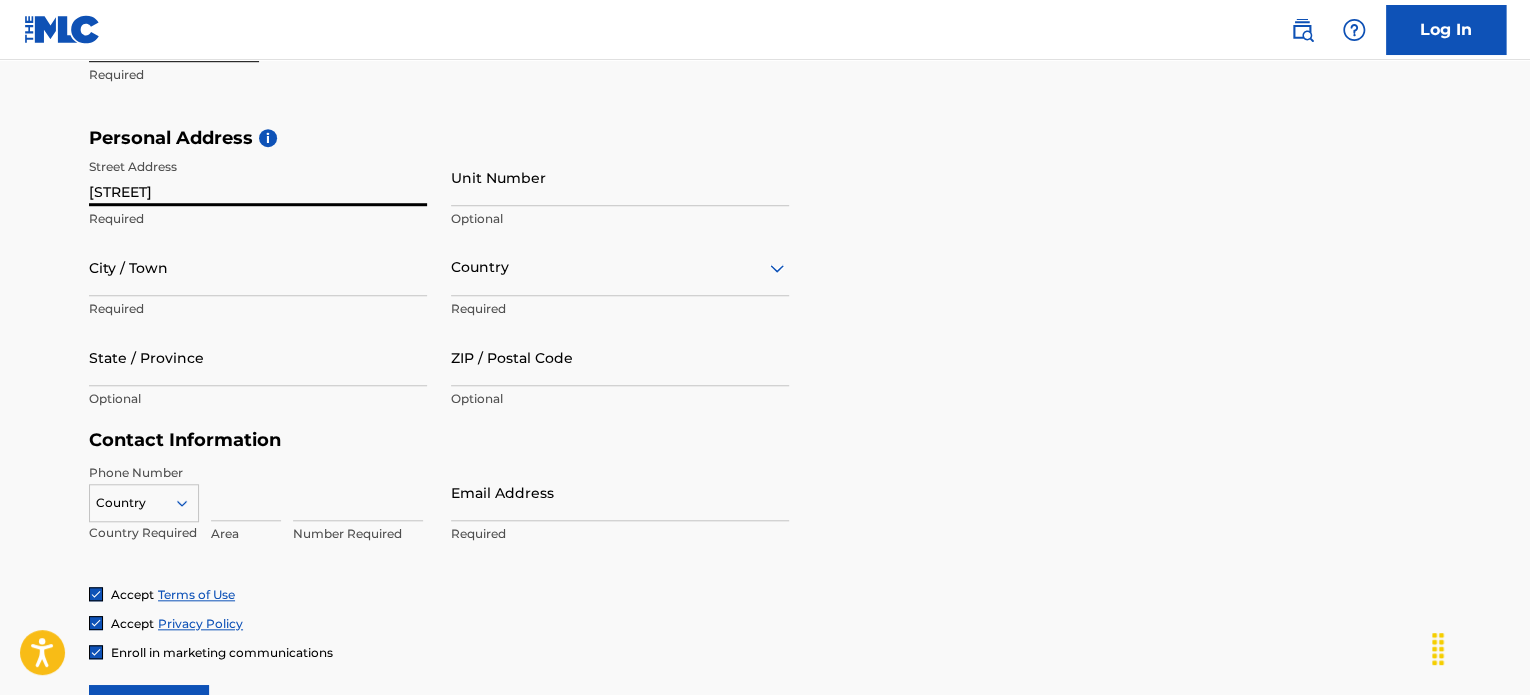 type on "[STREET]" 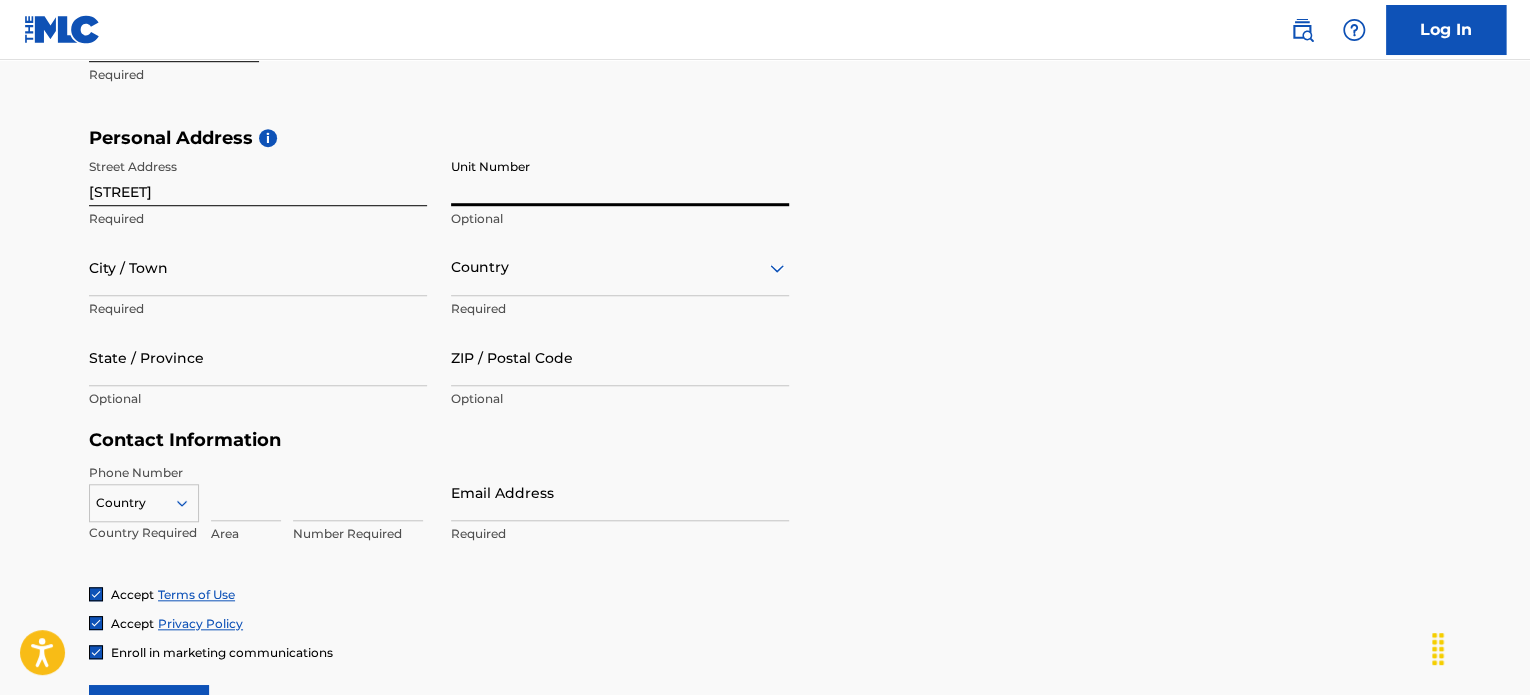 click on "Unit Number" at bounding box center (620, 177) 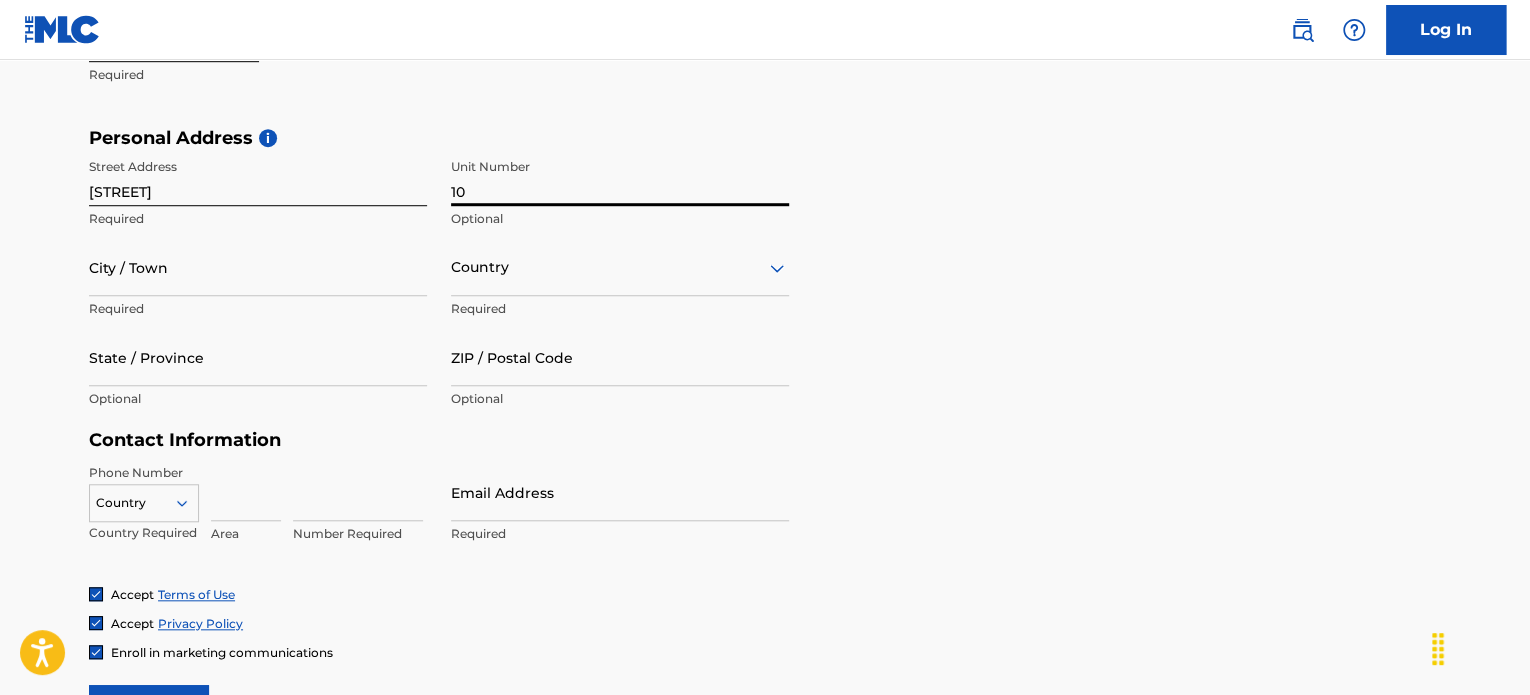 type on "10" 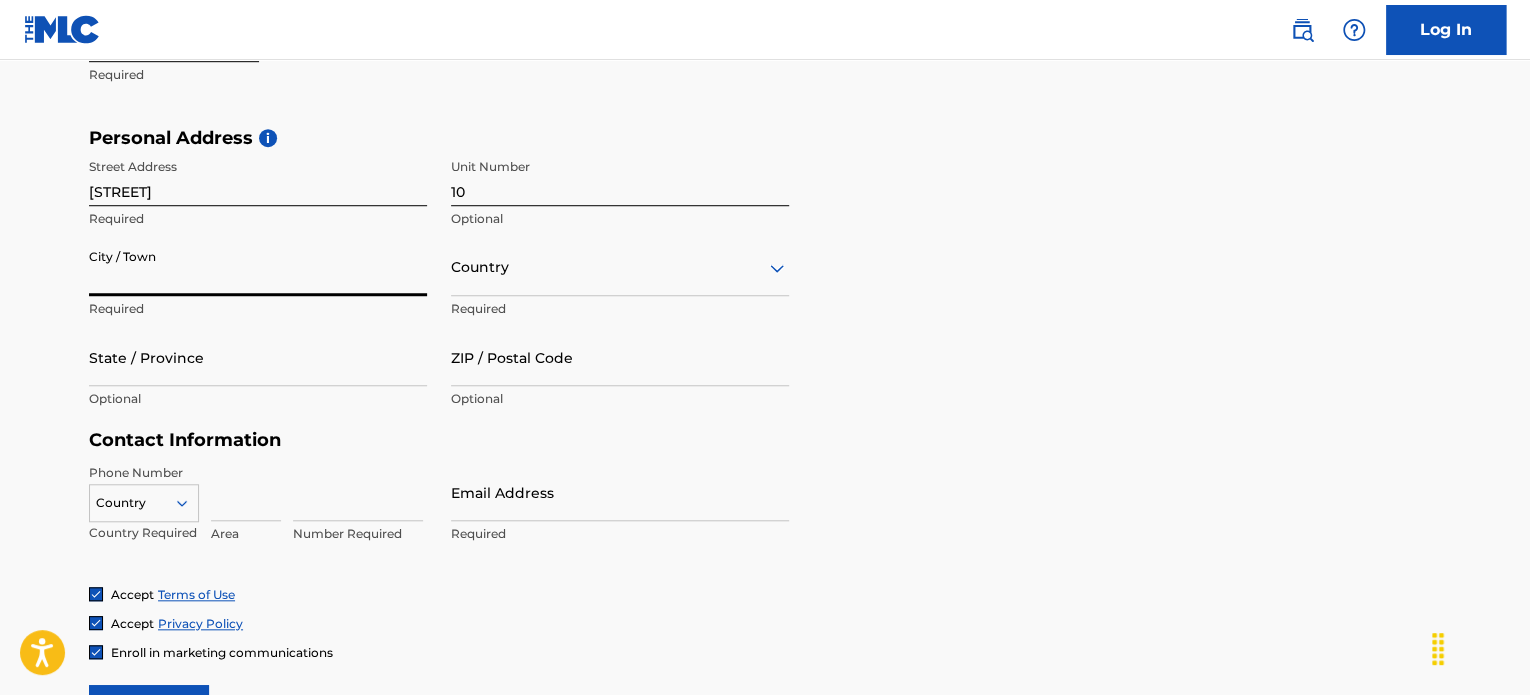 click on "City / Town" at bounding box center [258, 267] 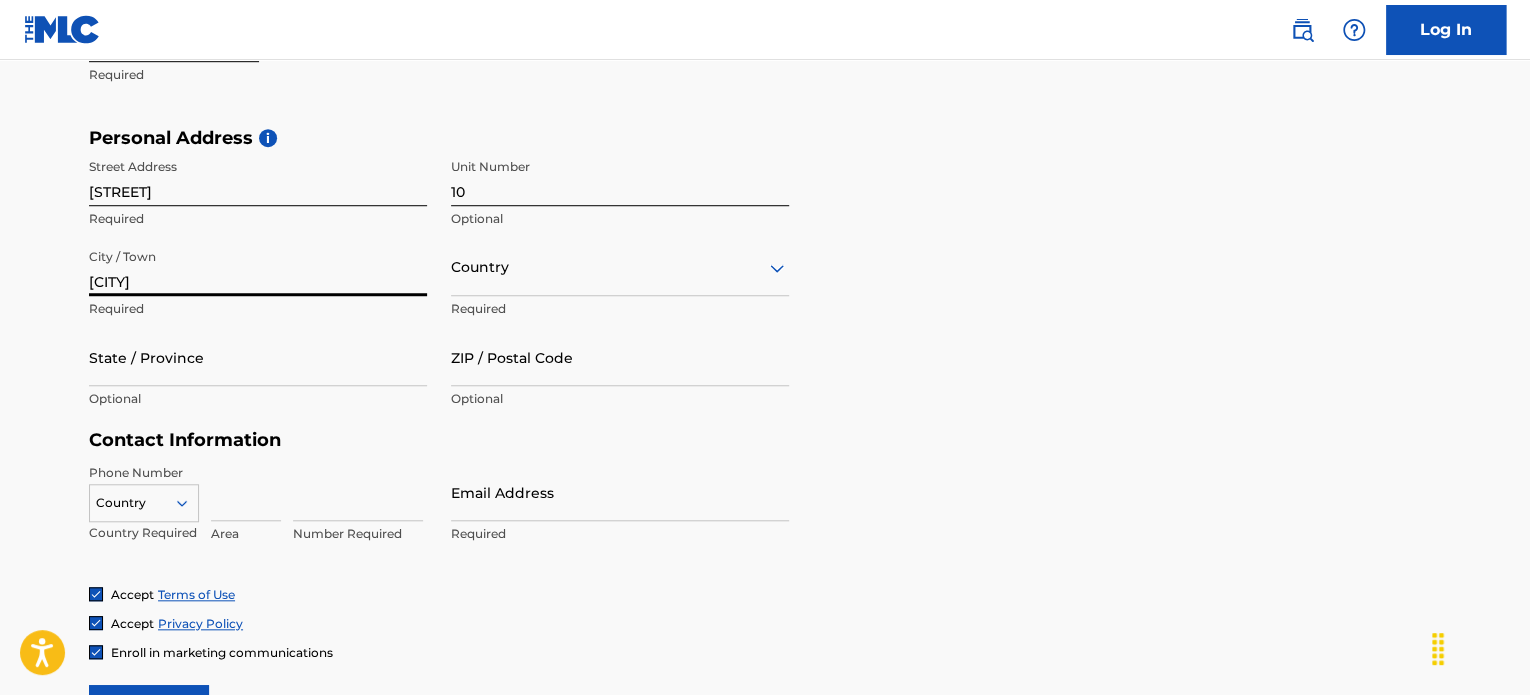 type on "[CITY]" 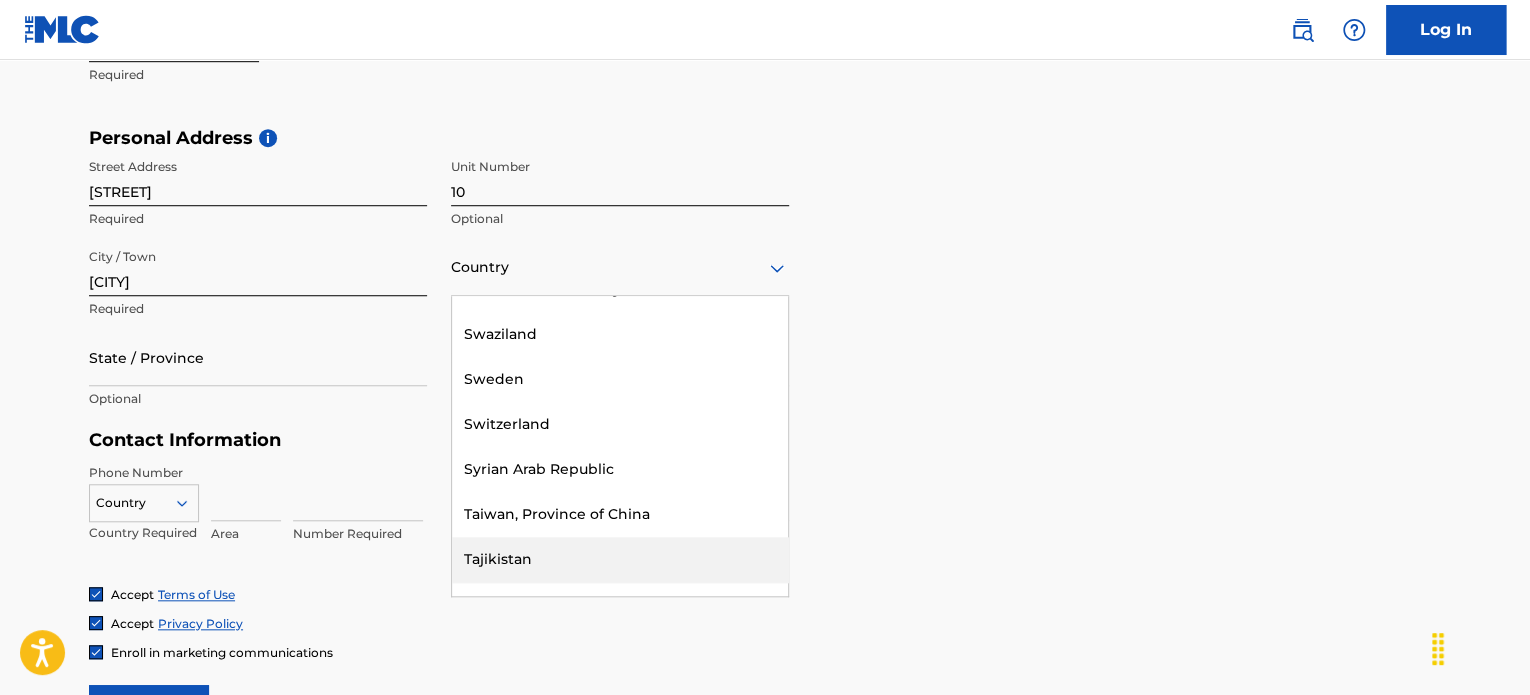 scroll, scrollTop: 8646, scrollLeft: 0, axis: vertical 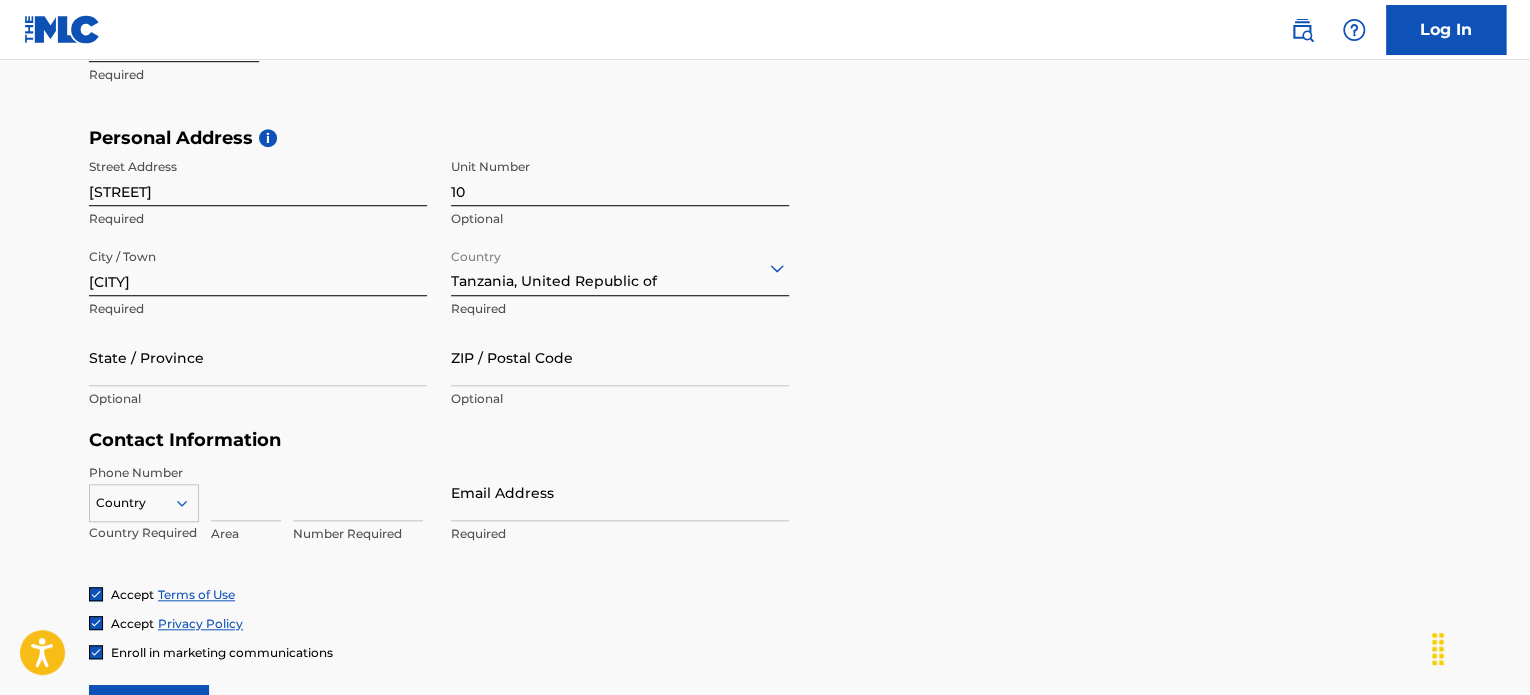 click on "State / Province" at bounding box center (258, 357) 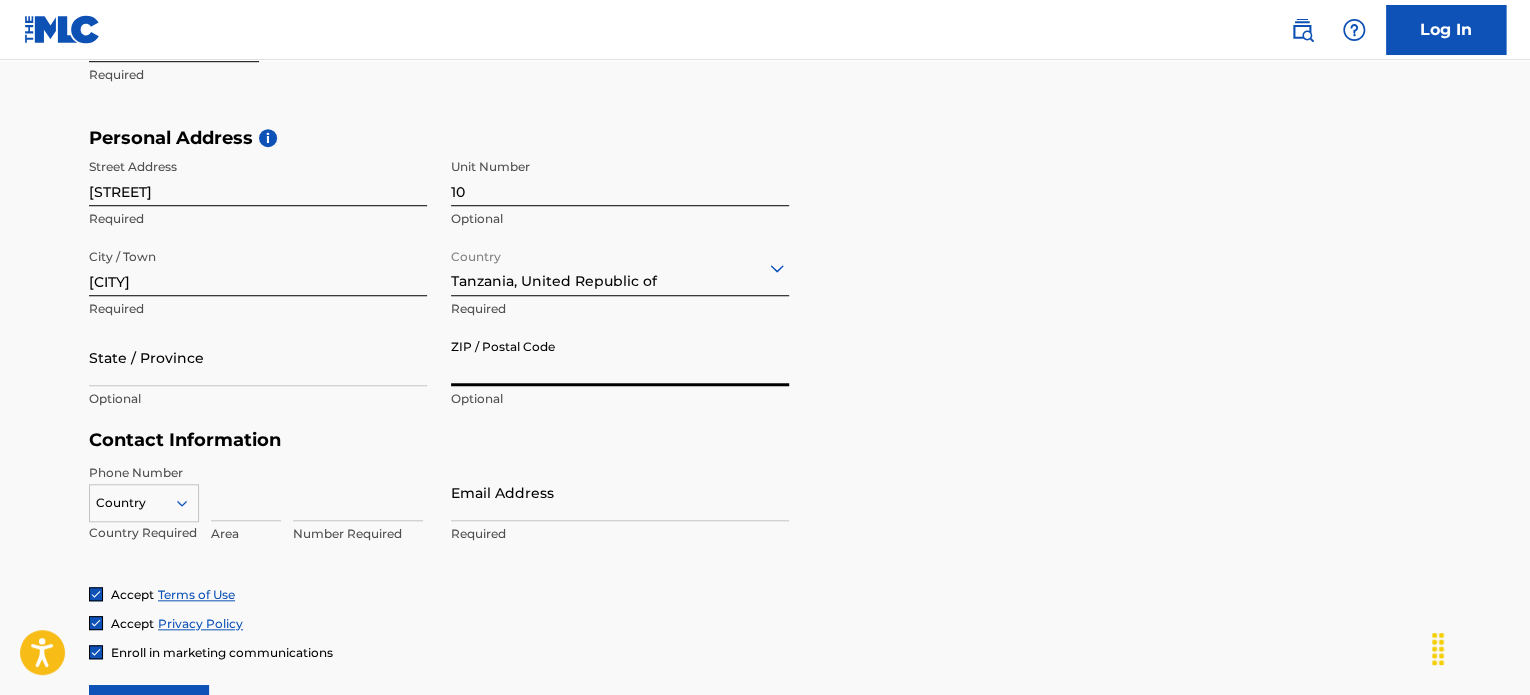 click on "ZIP / Postal Code" at bounding box center [620, 357] 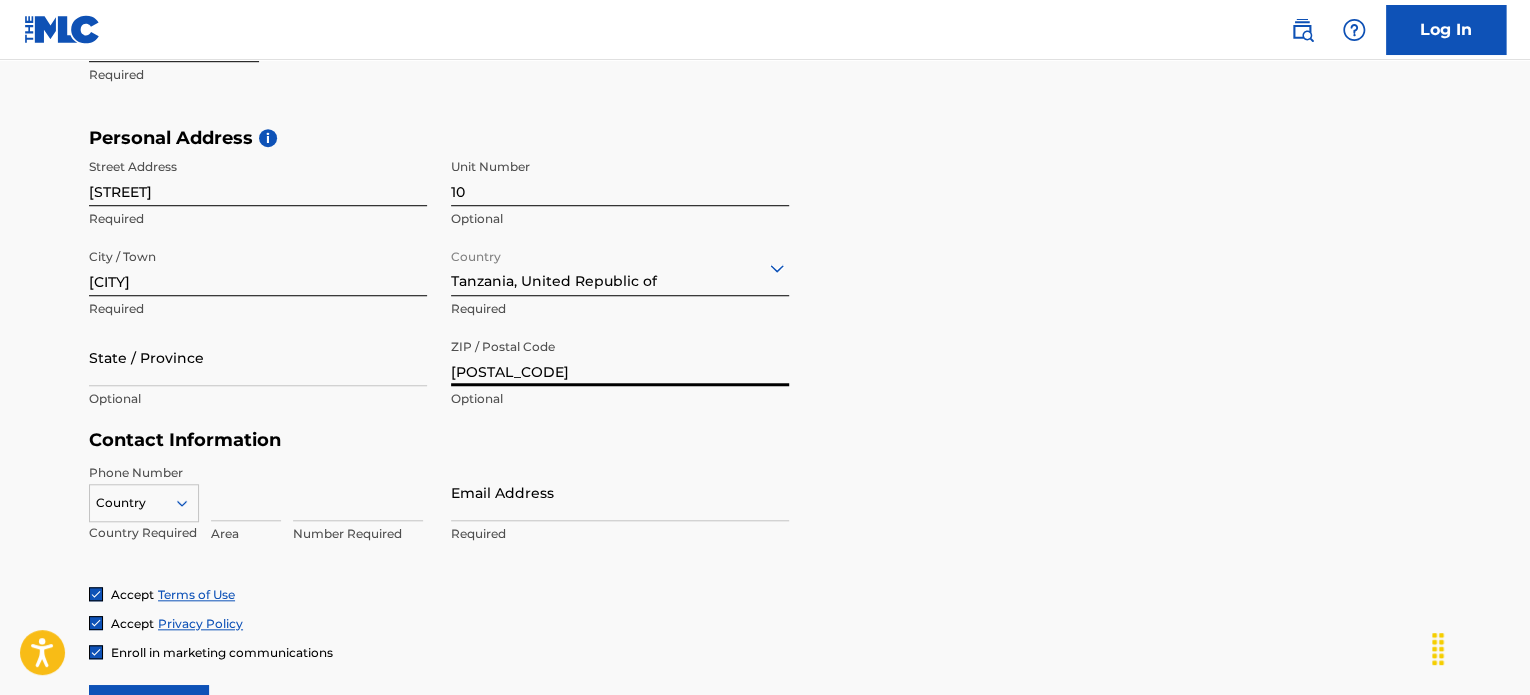 type on "[POSTAL_CODE]" 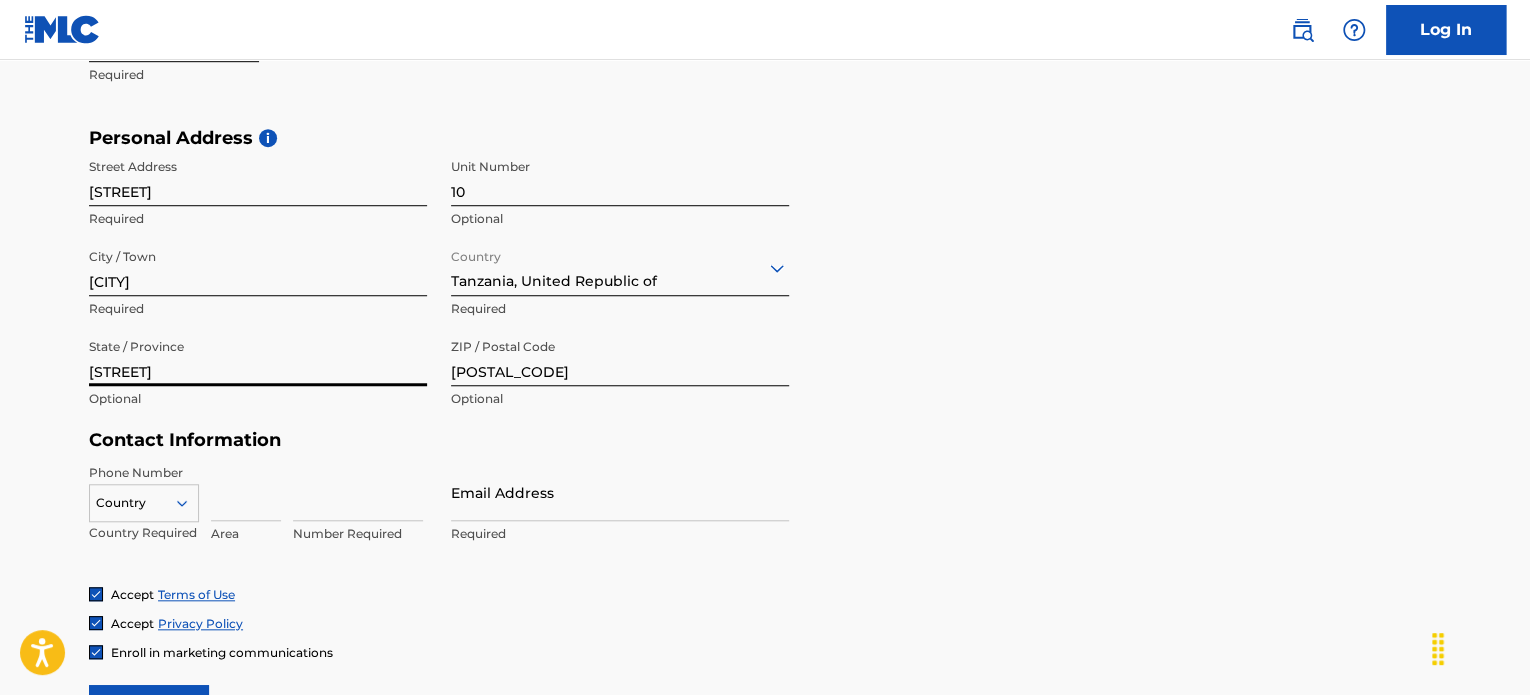 type on "[STREET]" 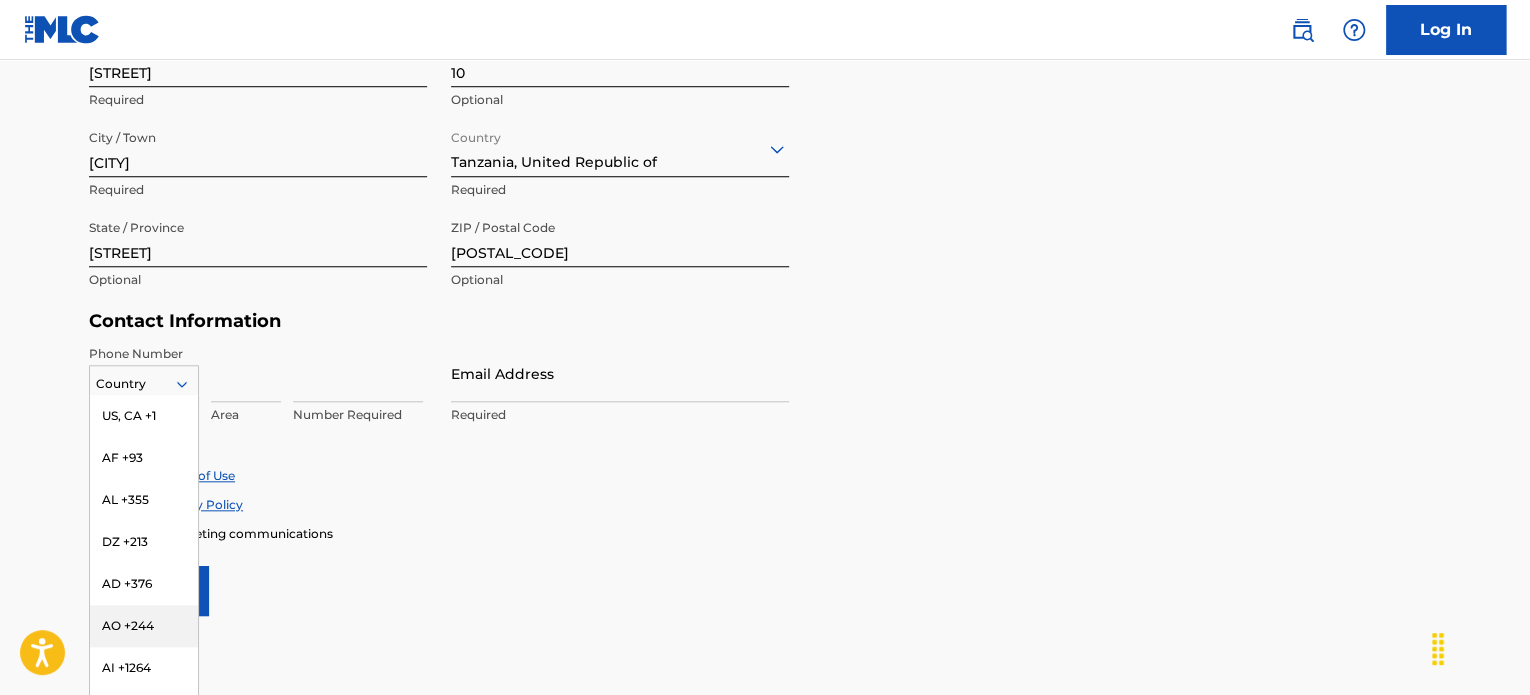 scroll, scrollTop: 8, scrollLeft: 0, axis: vertical 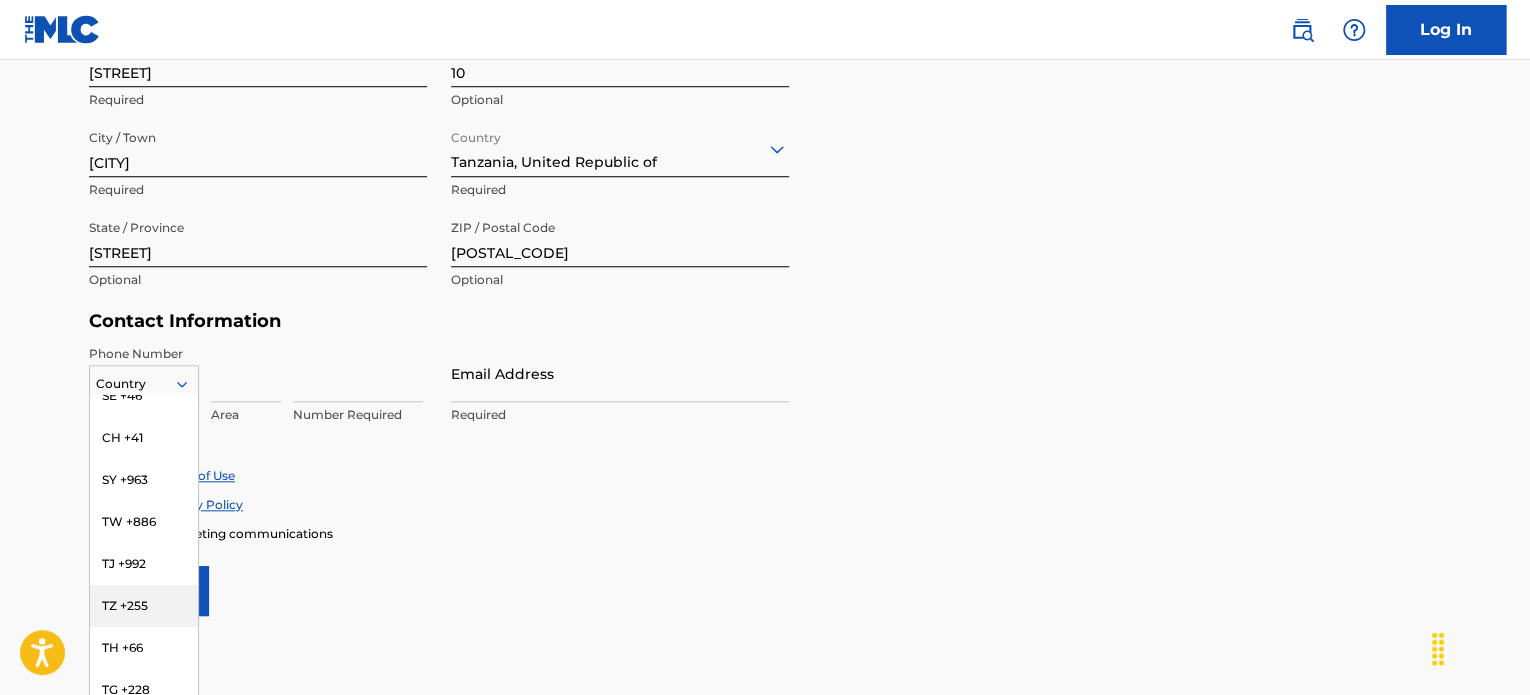 click on "TZ +255" at bounding box center (144, 606) 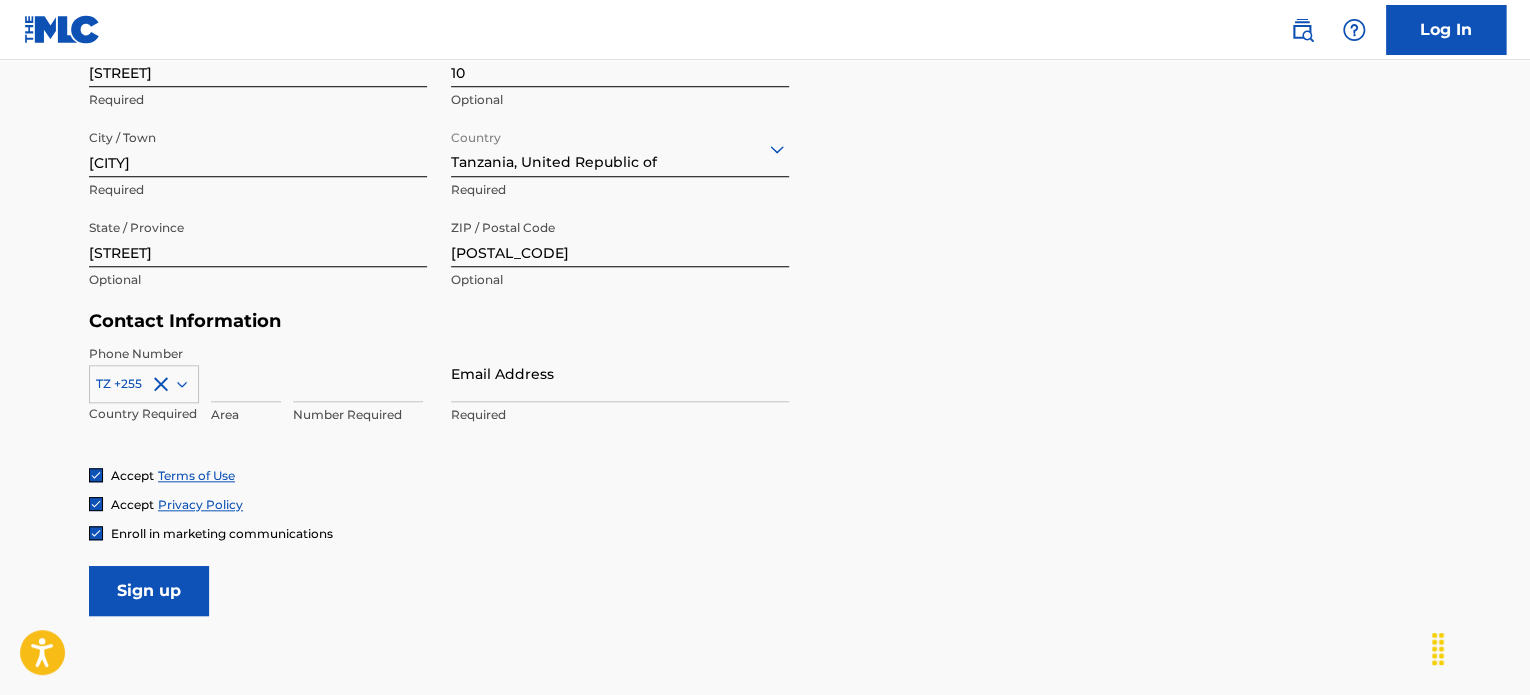 click at bounding box center (246, 373) 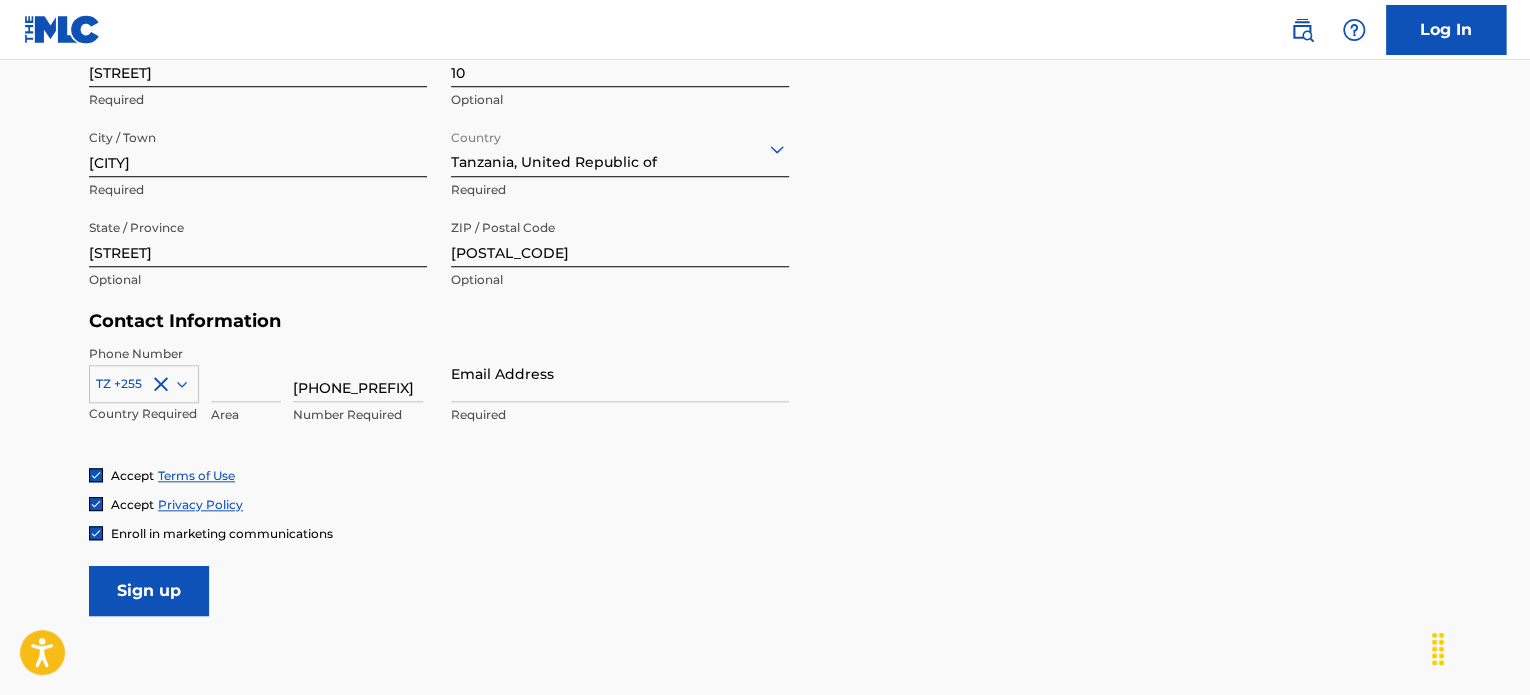 type on "[PHONE_PREFIX]" 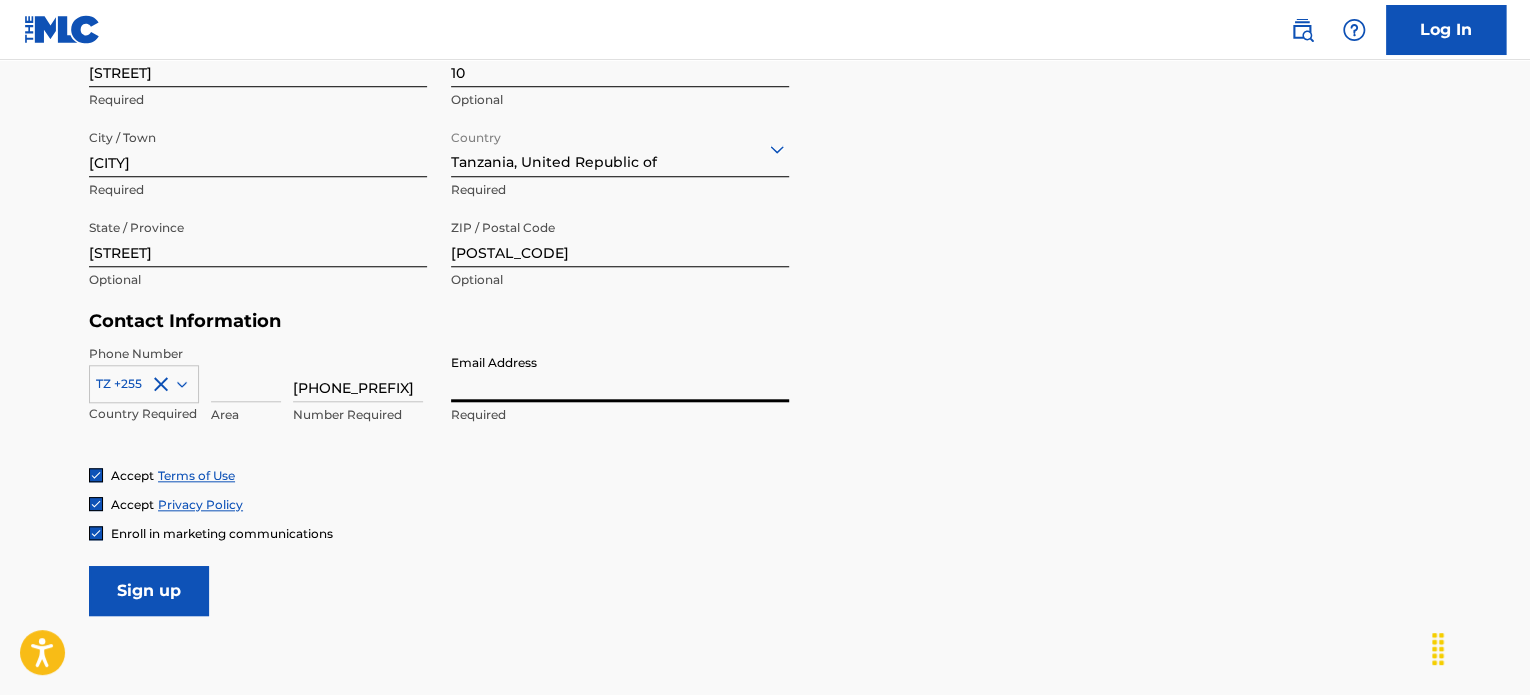 click on "Email Address" at bounding box center (620, 373) 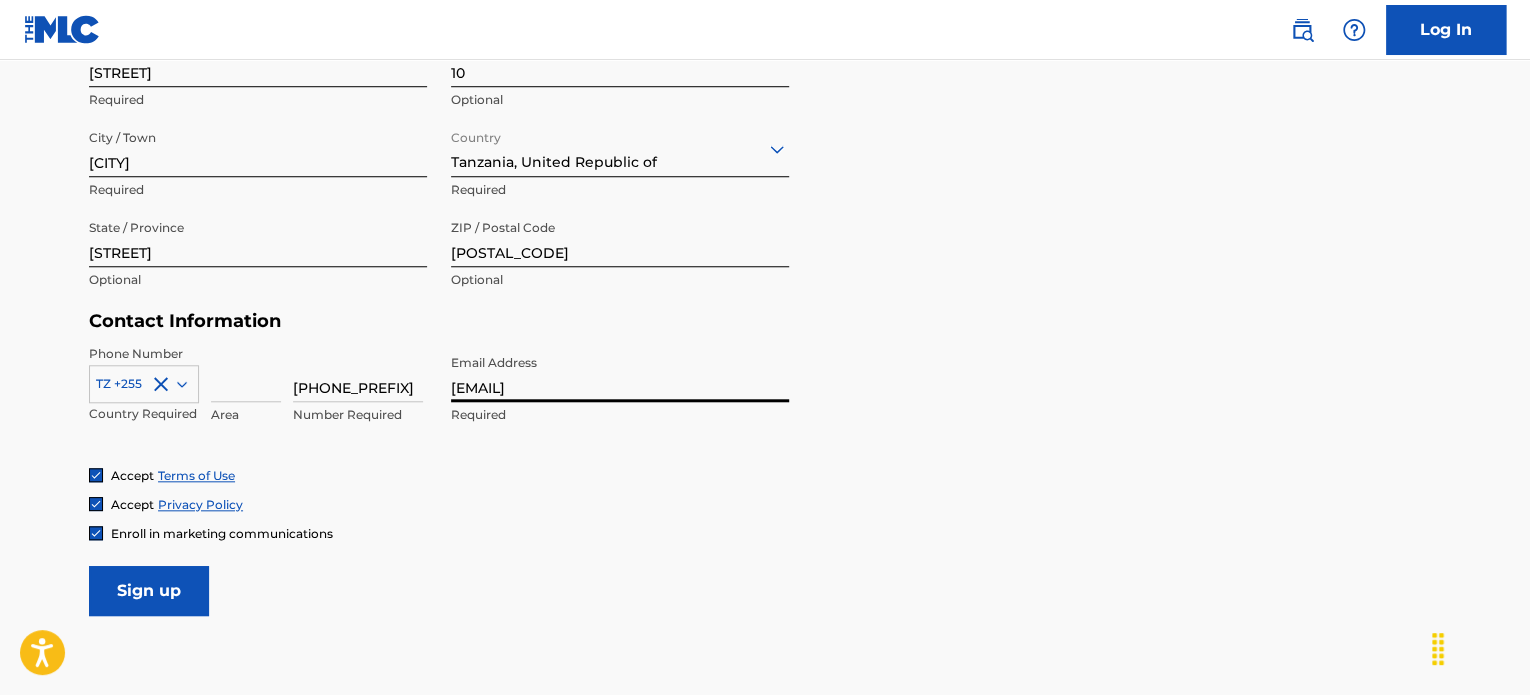 click at bounding box center [246, 373] 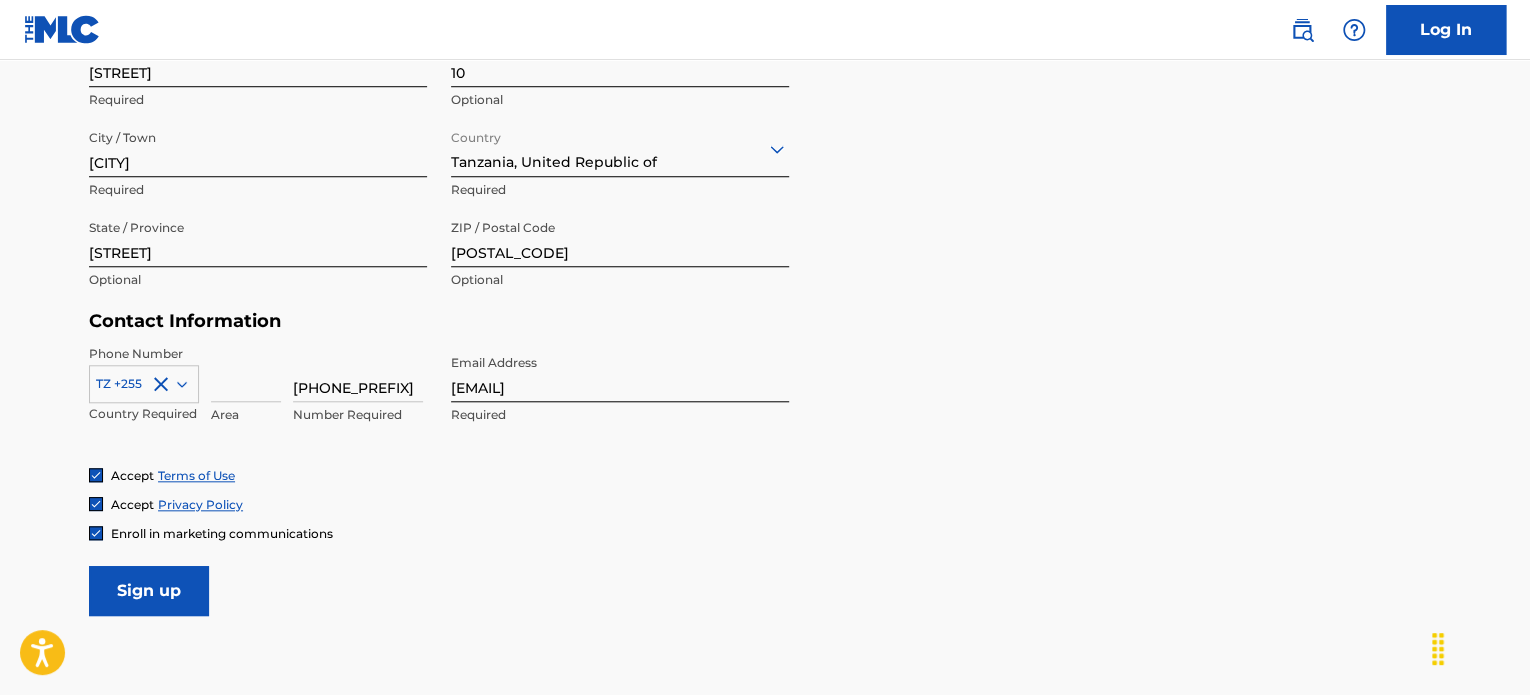 click on "Sign up" at bounding box center [149, 591] 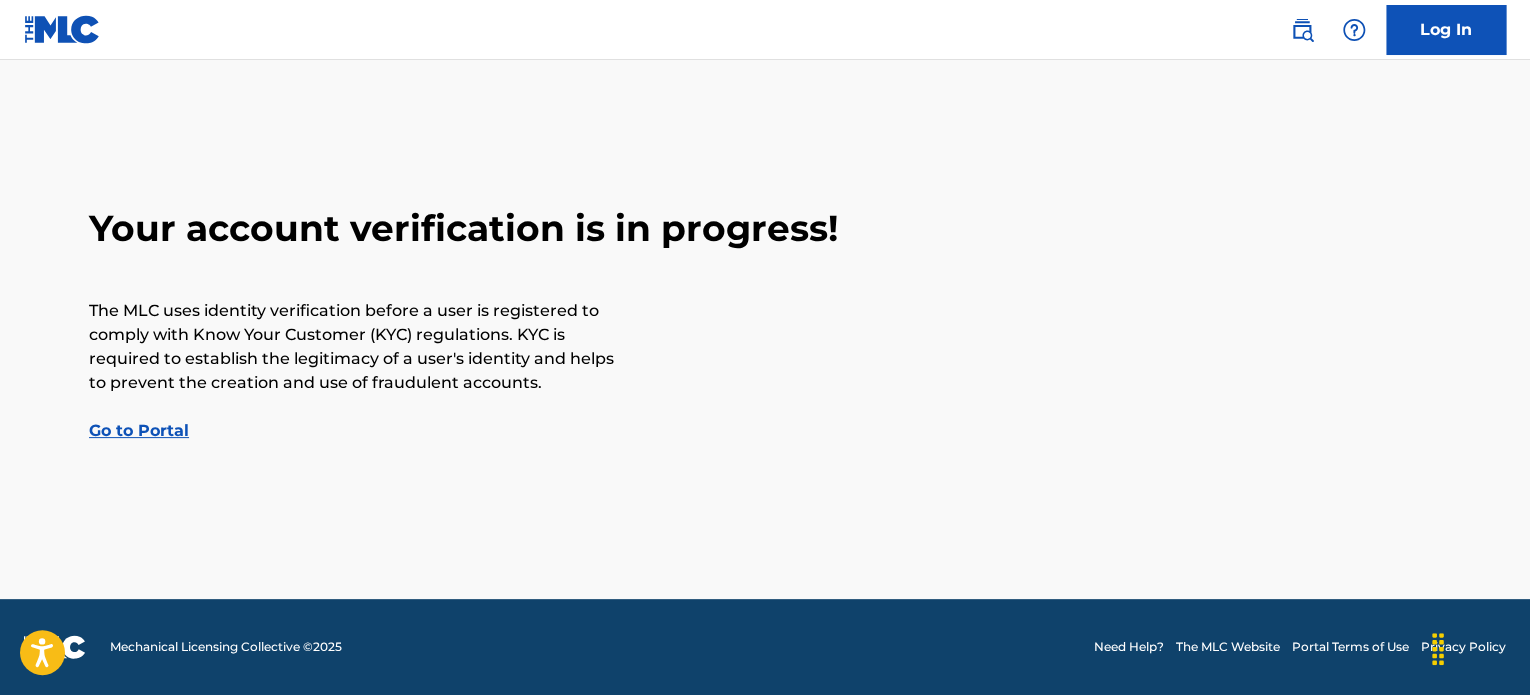 scroll, scrollTop: 0, scrollLeft: 0, axis: both 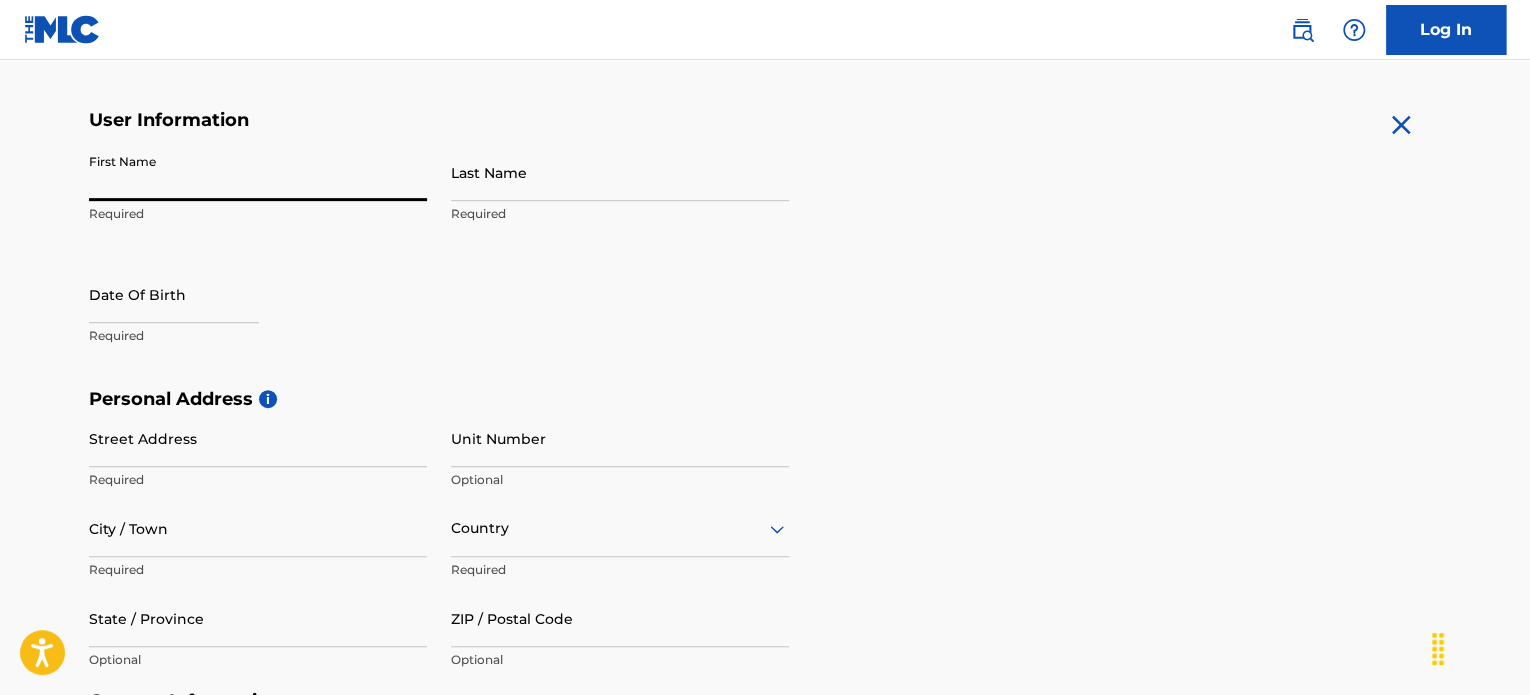 click on "First Name" at bounding box center [258, 172] 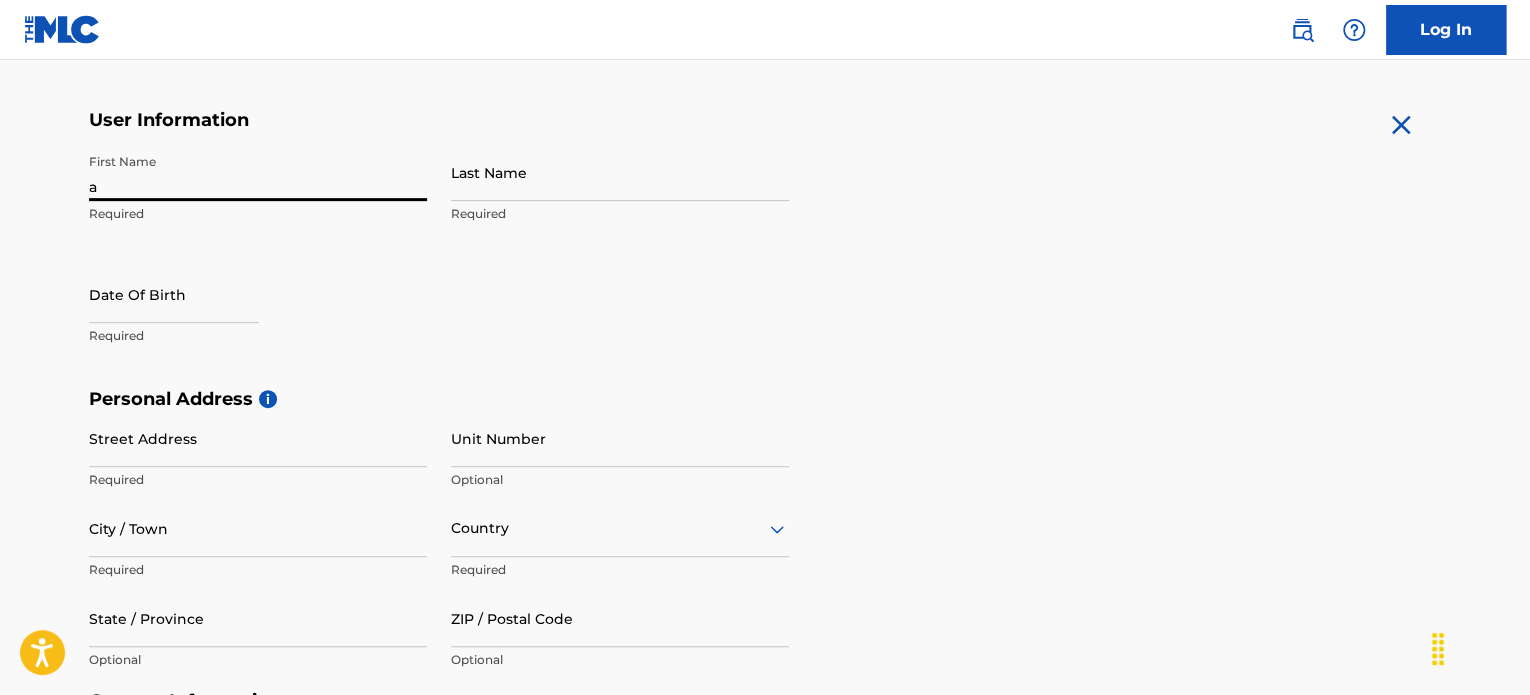 type on "[FIRST]" 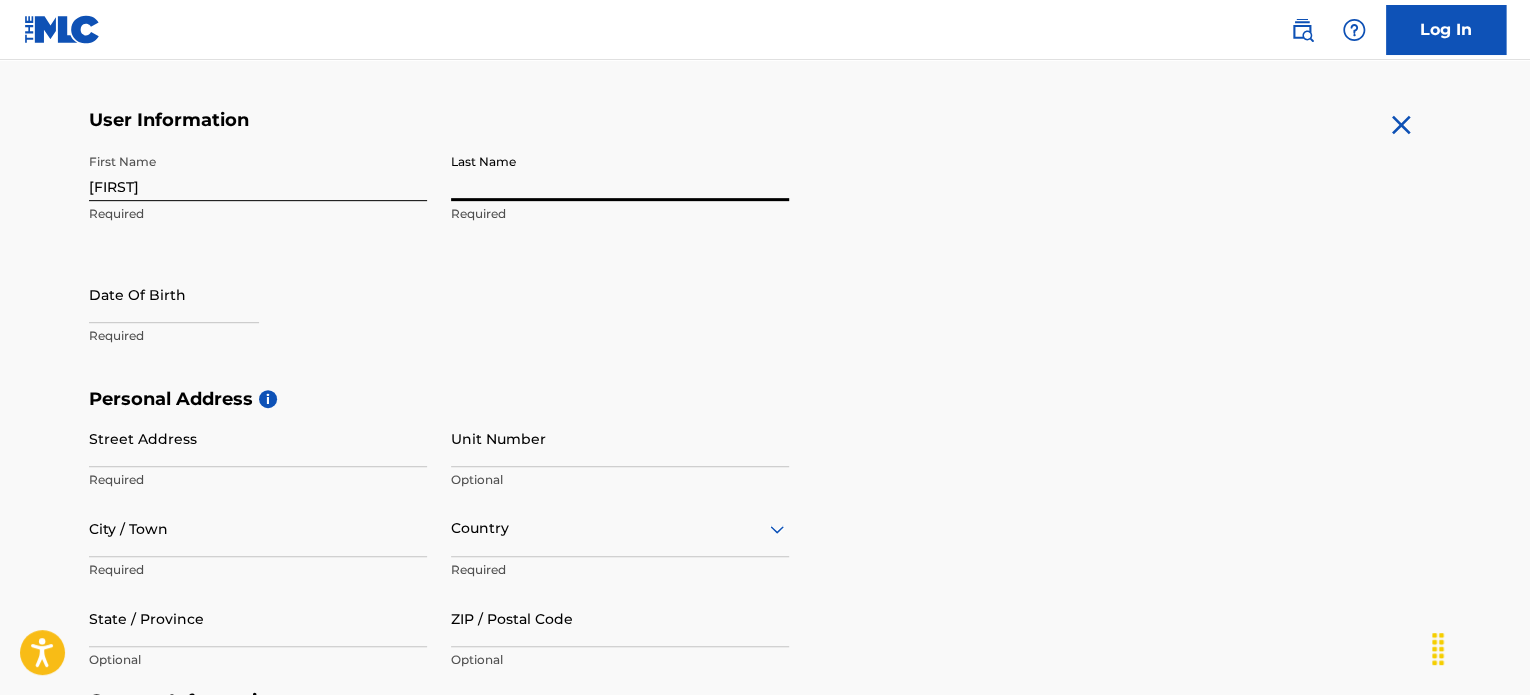 click on "Last Name" at bounding box center (620, 172) 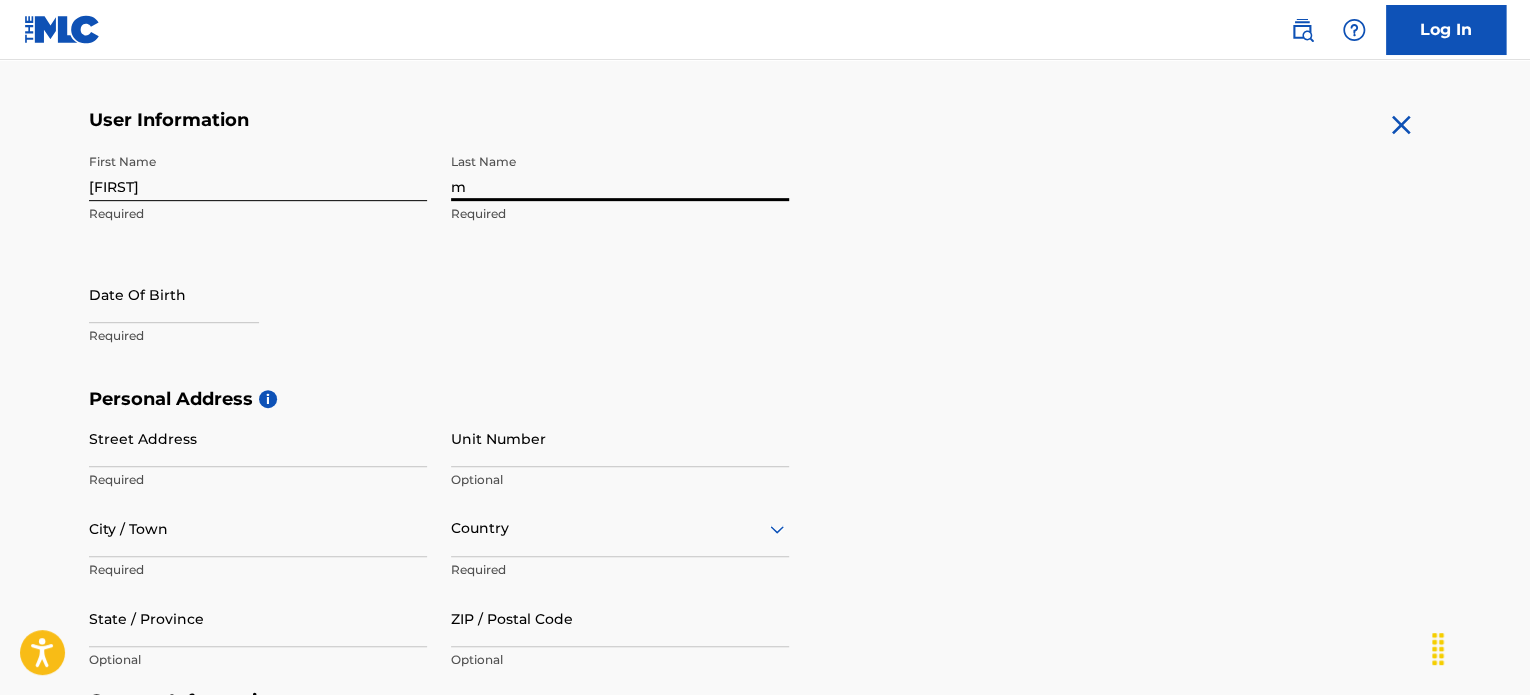 type on "[LAST]" 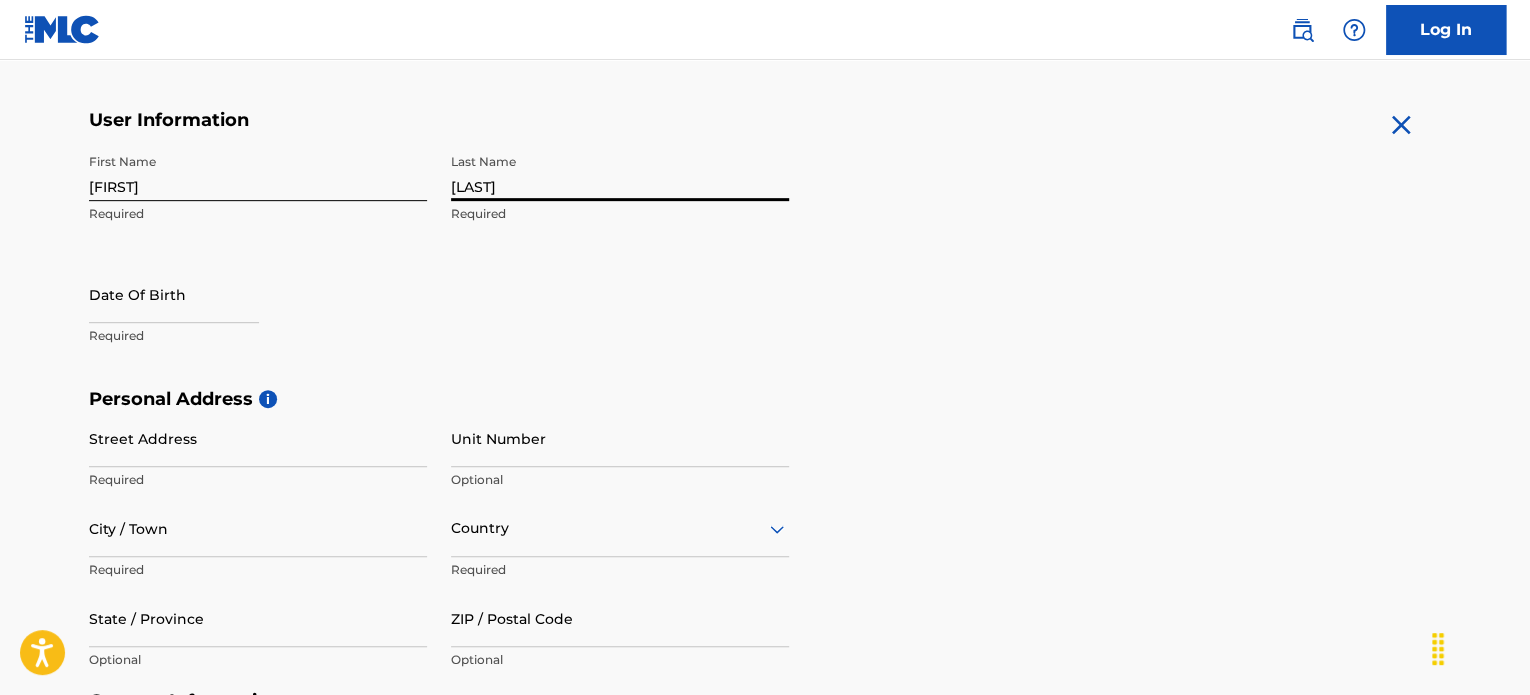 select on "7" 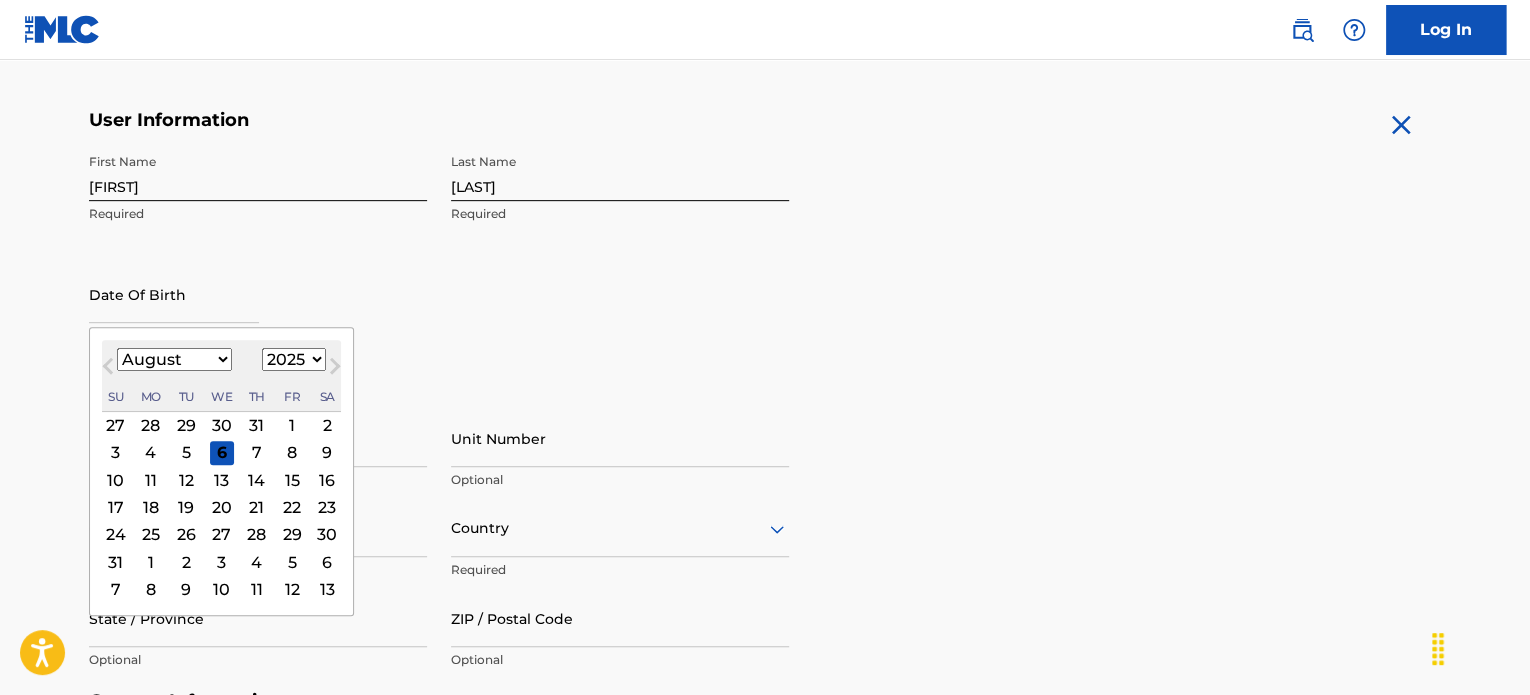 click at bounding box center [174, 294] 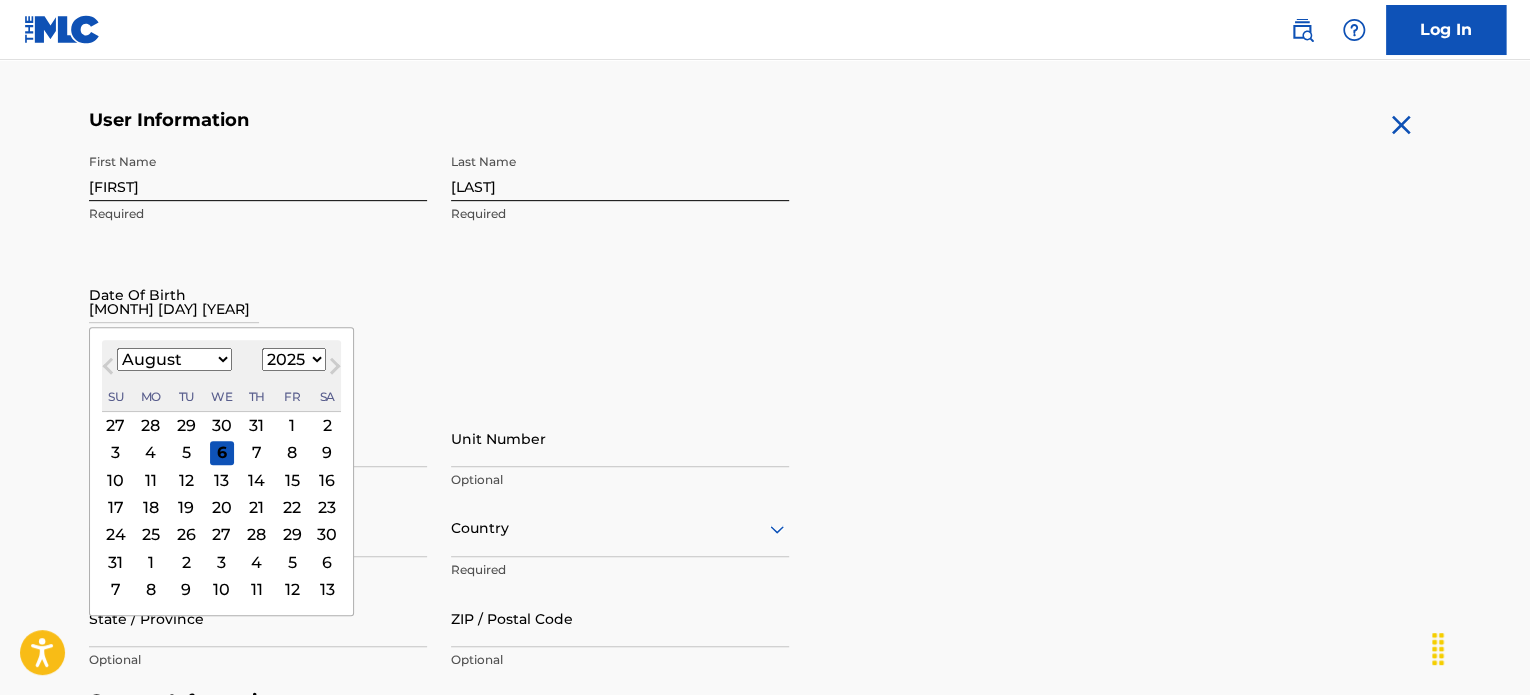 select on "8" 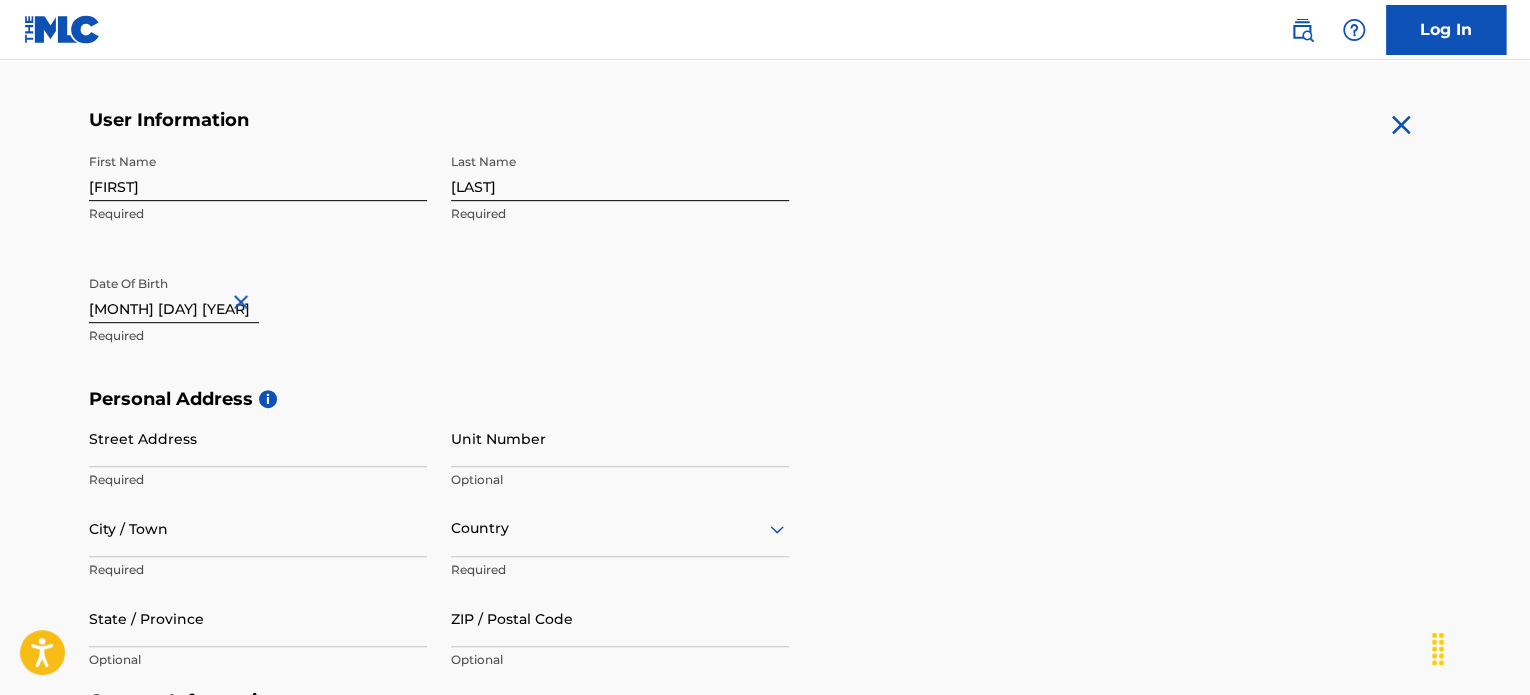 click on "Date Of Birth [MONTH] [DAY] [YEAR] Required" at bounding box center [258, 311] 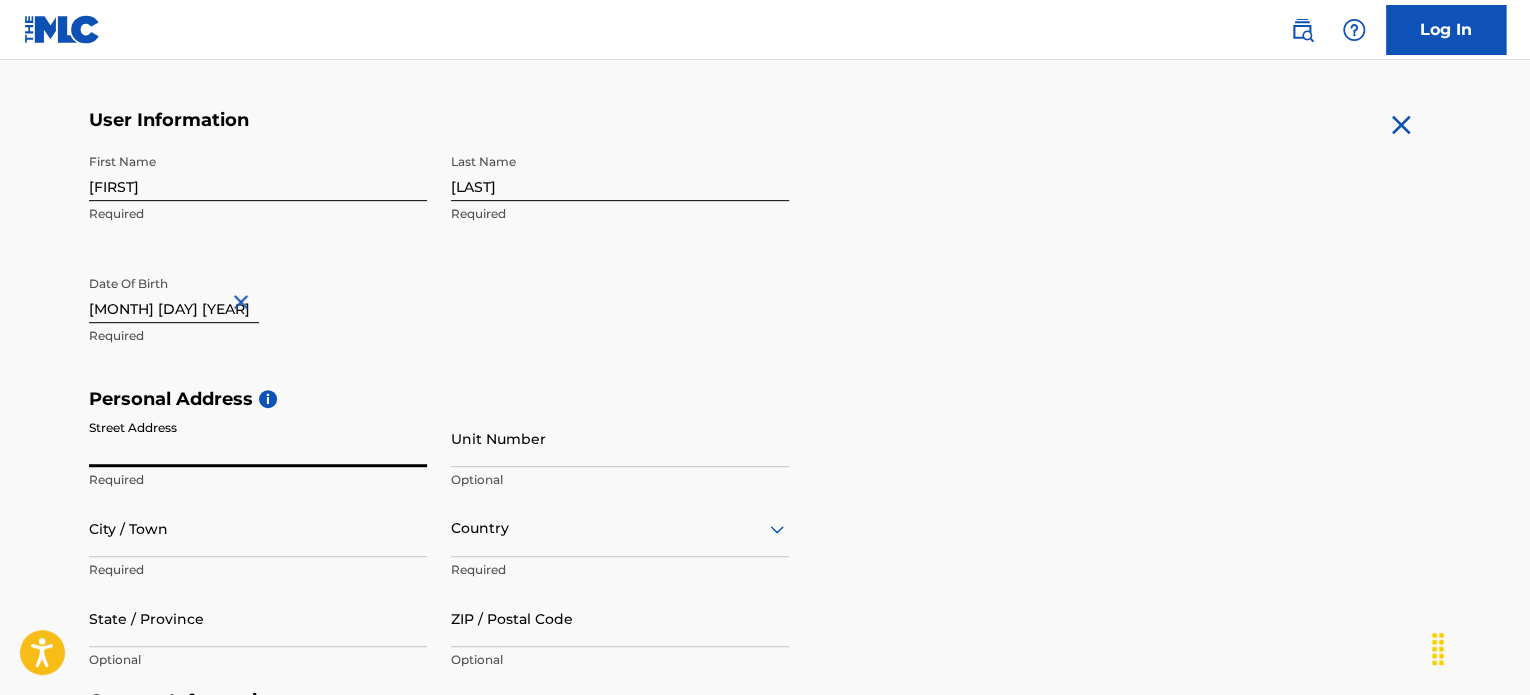 click on "Street Address" at bounding box center [258, 438] 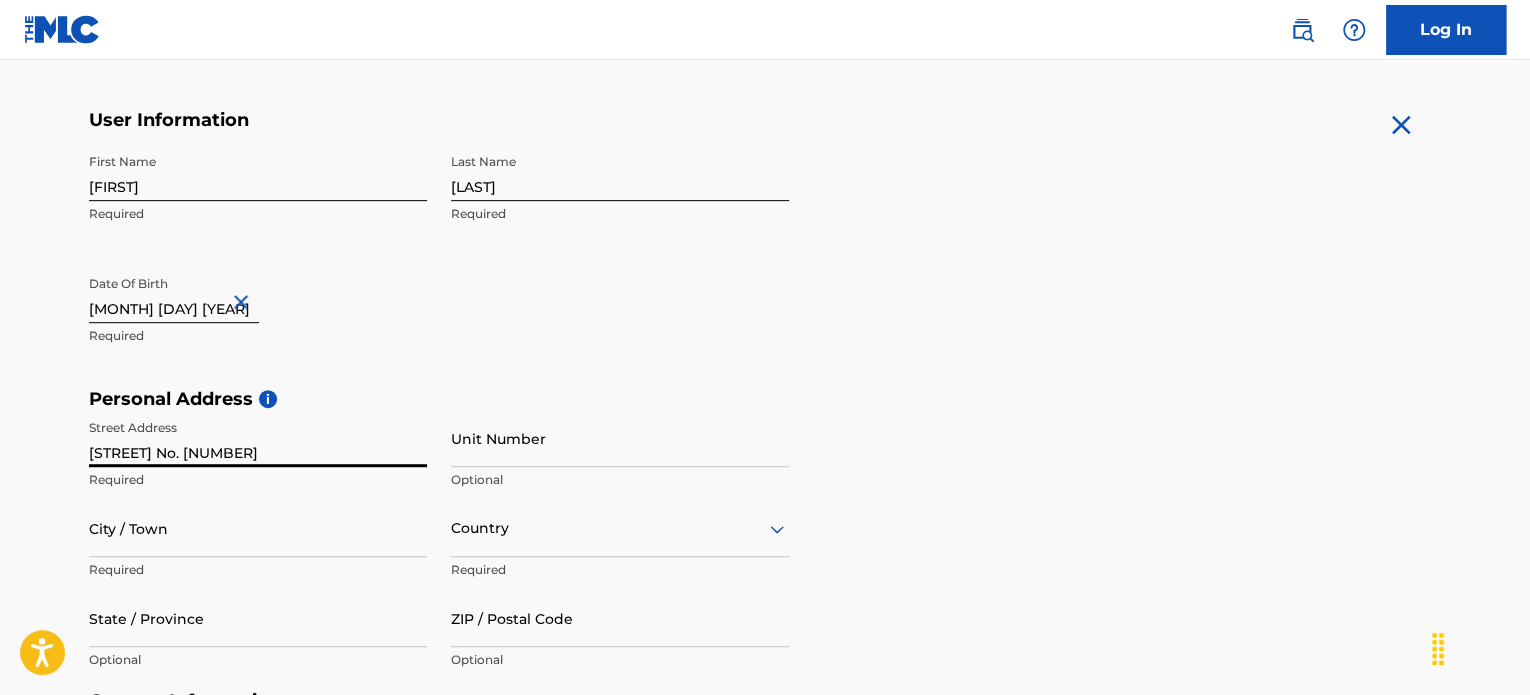 type on "[STREET] No. [NUMBER]" 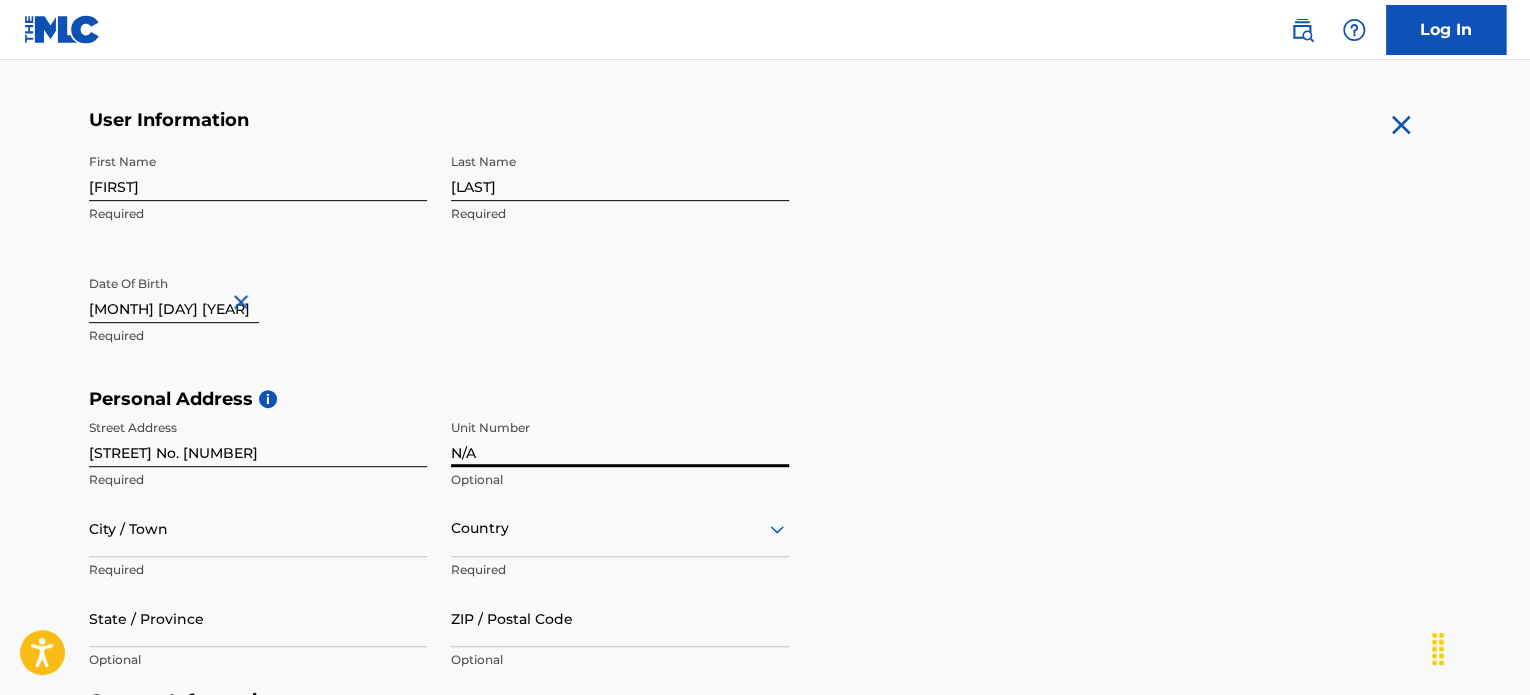 type on "N/A" 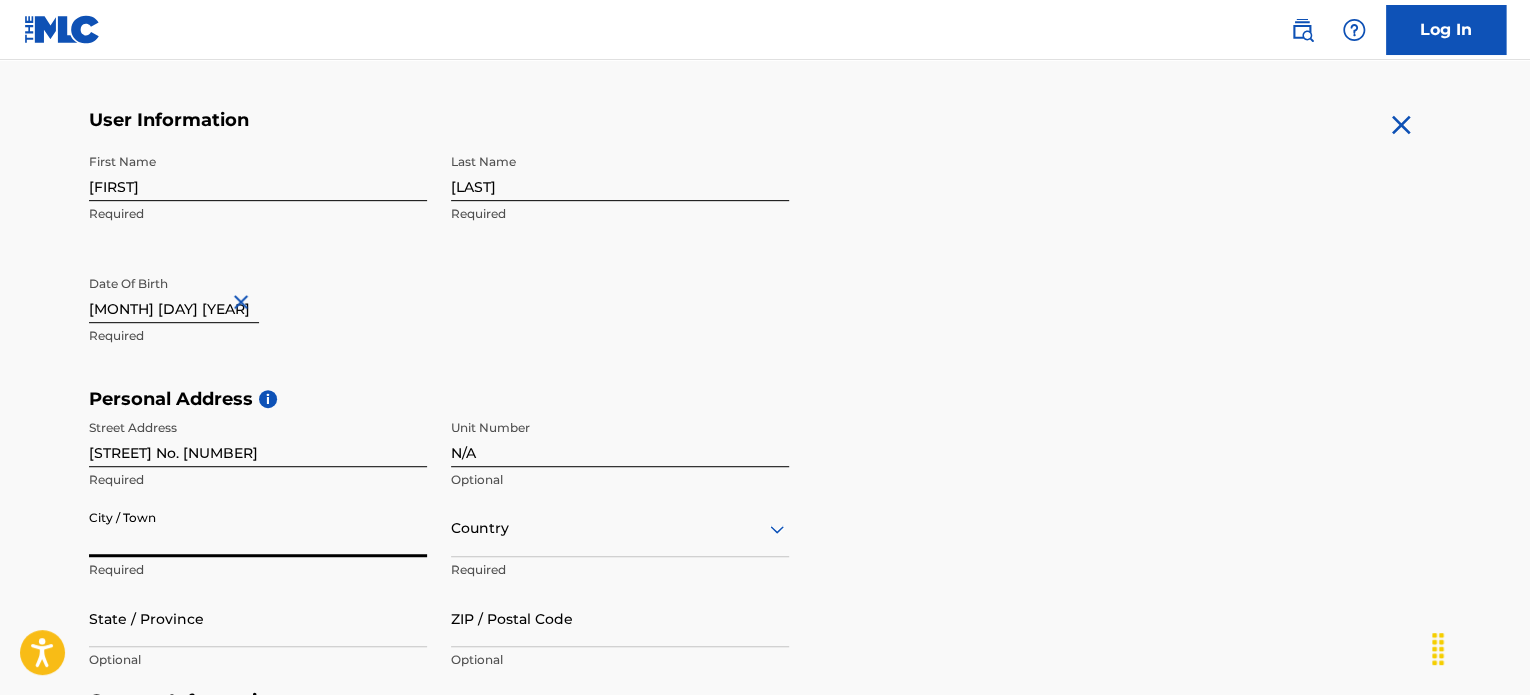 type on "[CITY]" 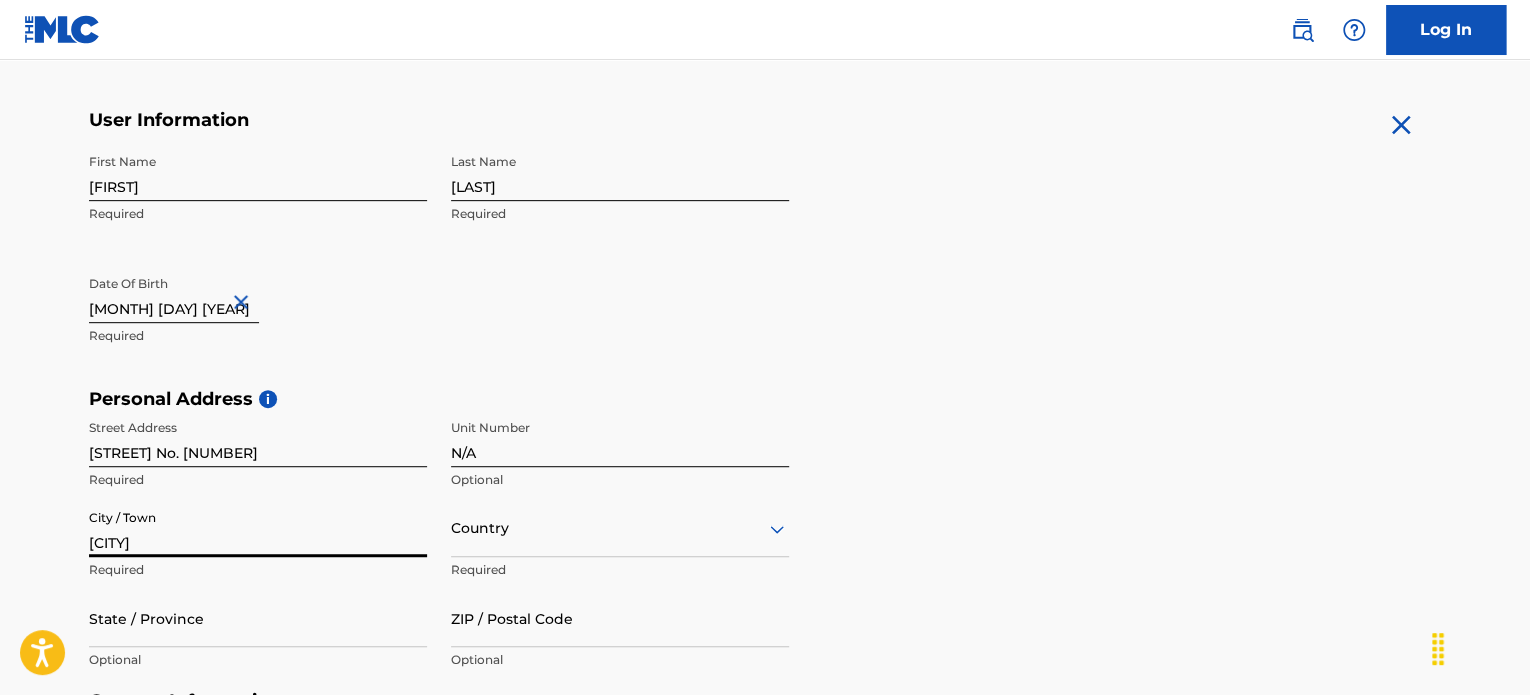 type on "[COUNTRY]" 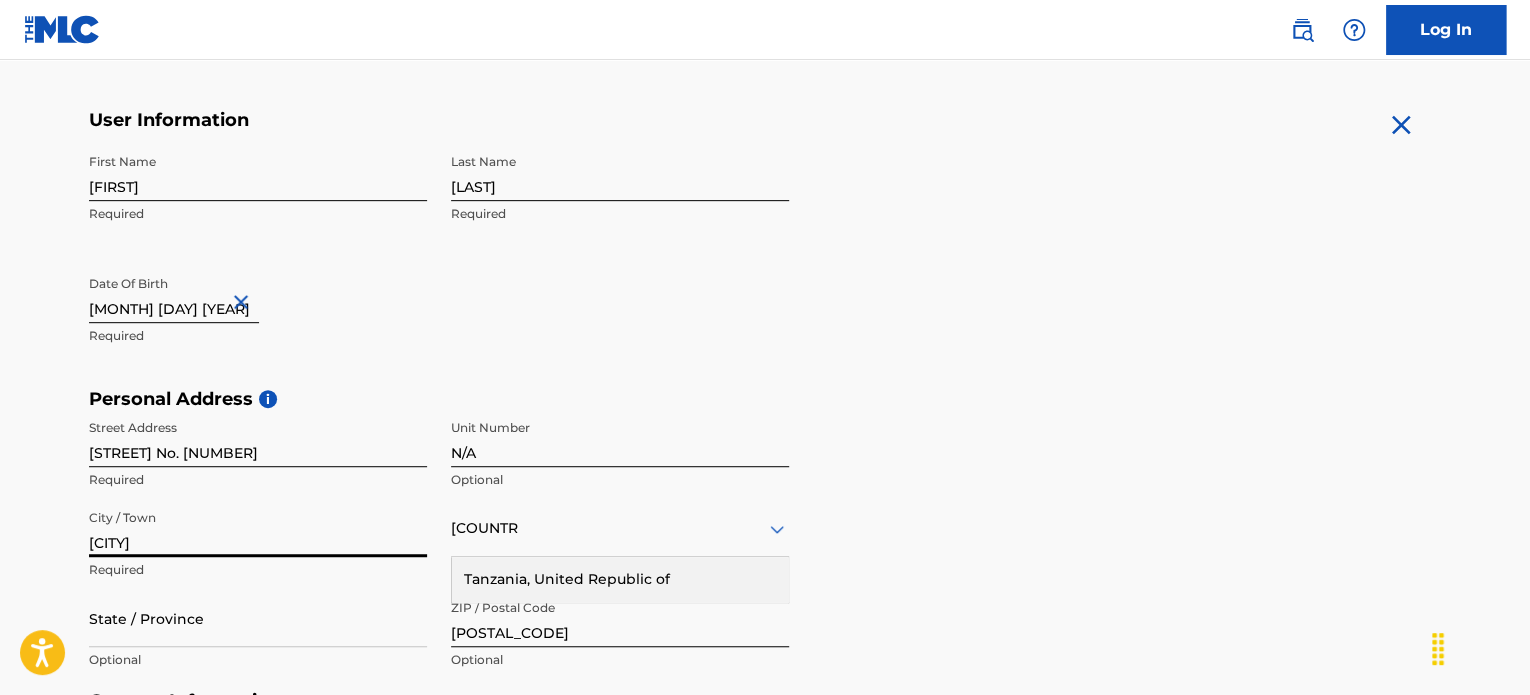 click on "[POSTAL_CODE]" at bounding box center (620, 618) 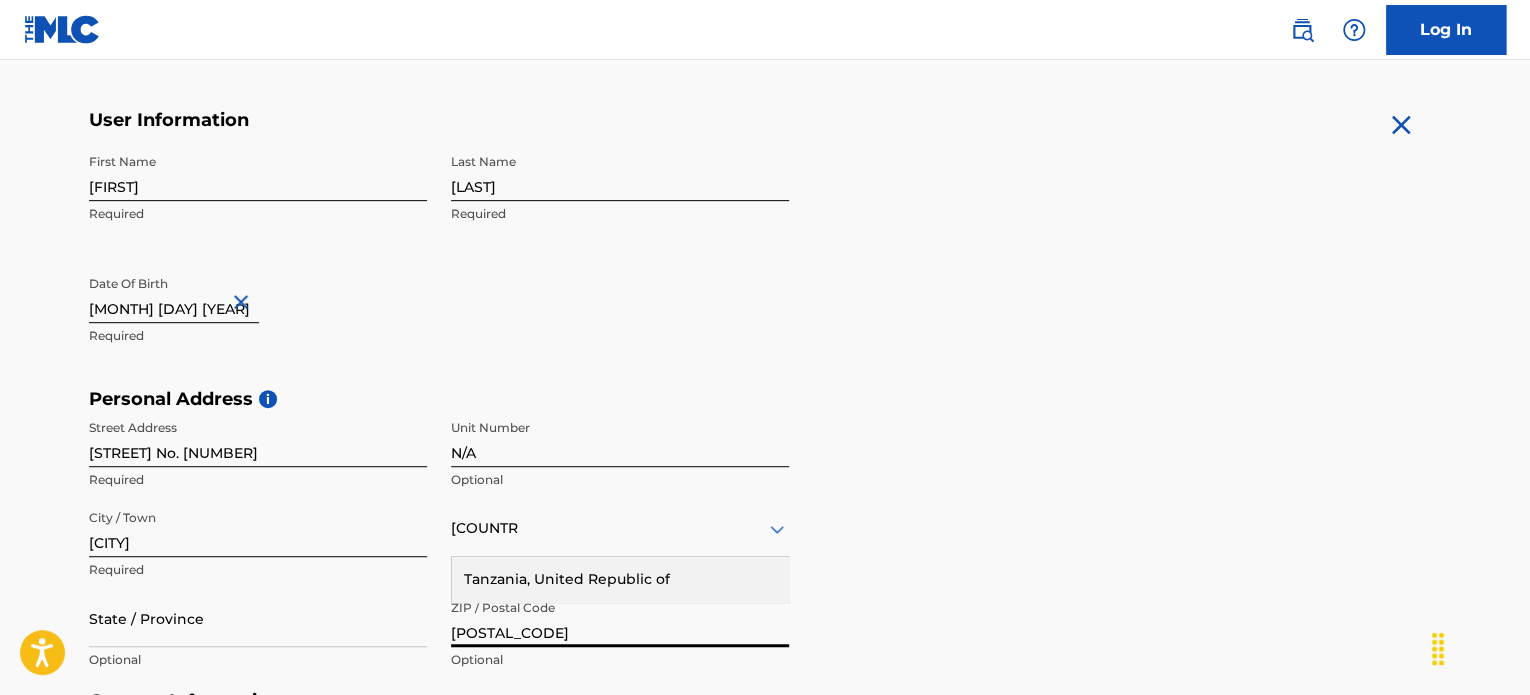 type on "[POSTAL_CODE]" 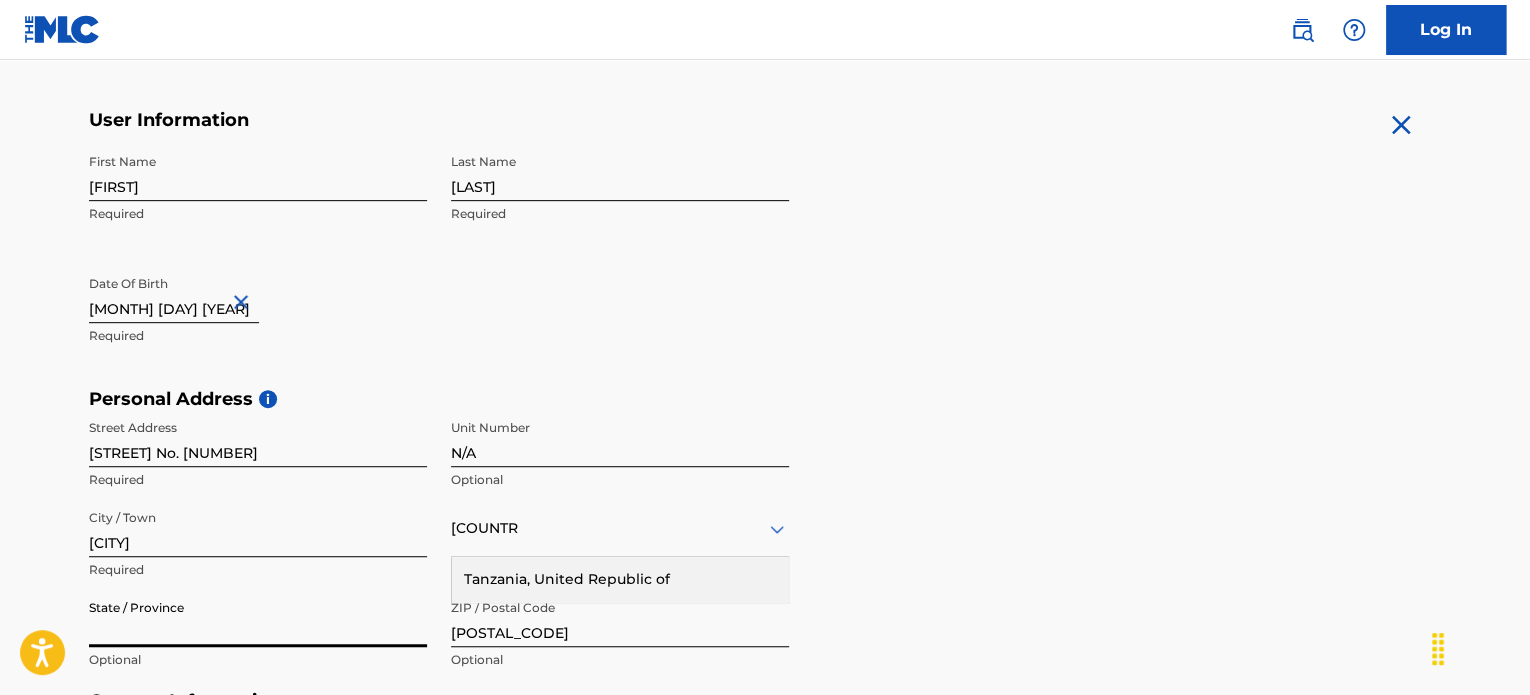click on "State / Province" at bounding box center (258, 618) 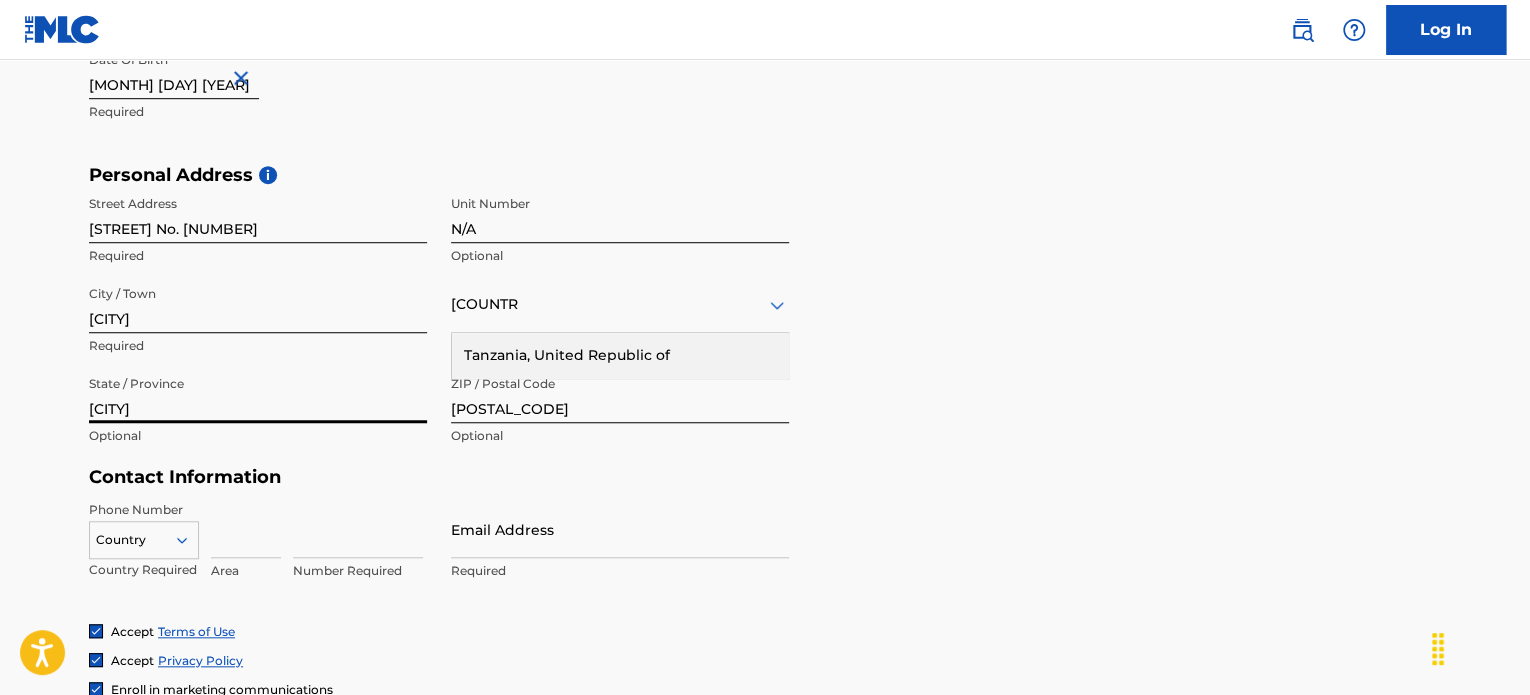 scroll, scrollTop: 585, scrollLeft: 0, axis: vertical 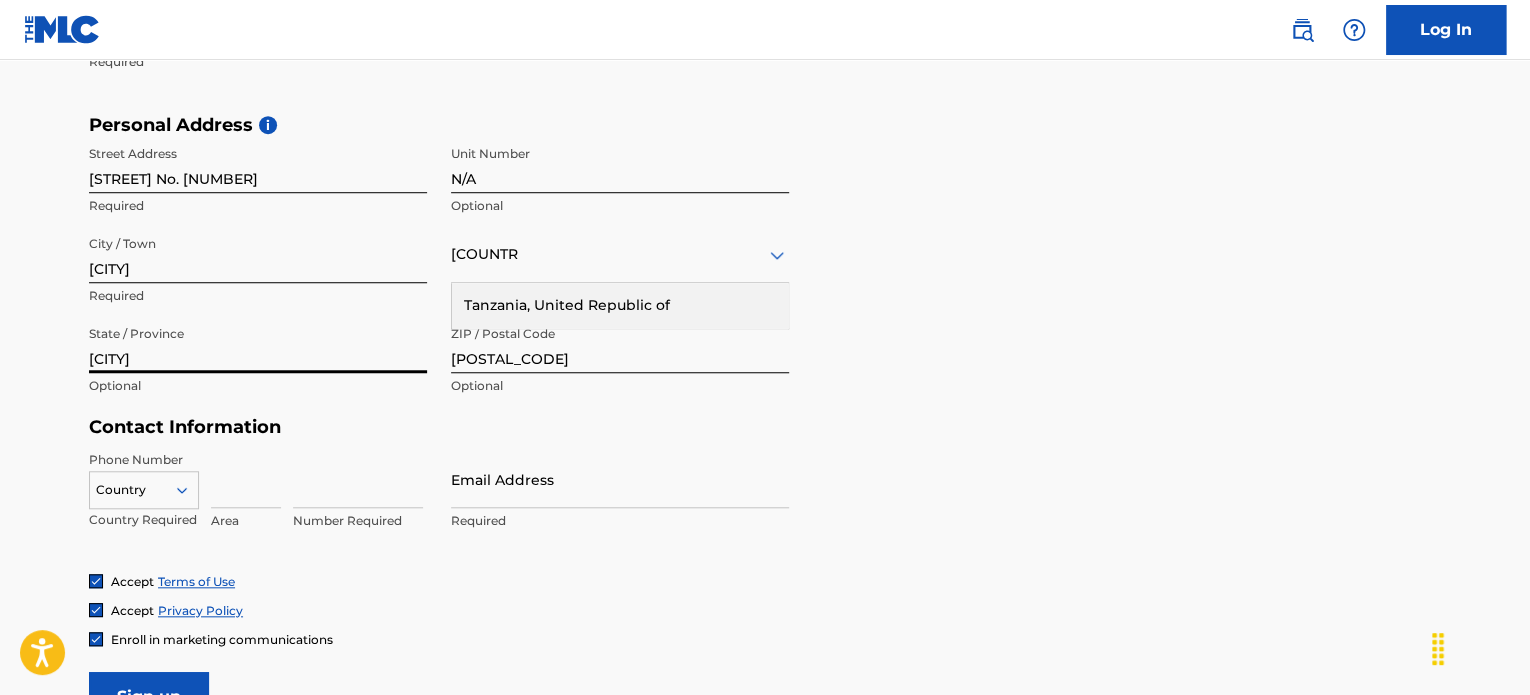 type on "[CITY]" 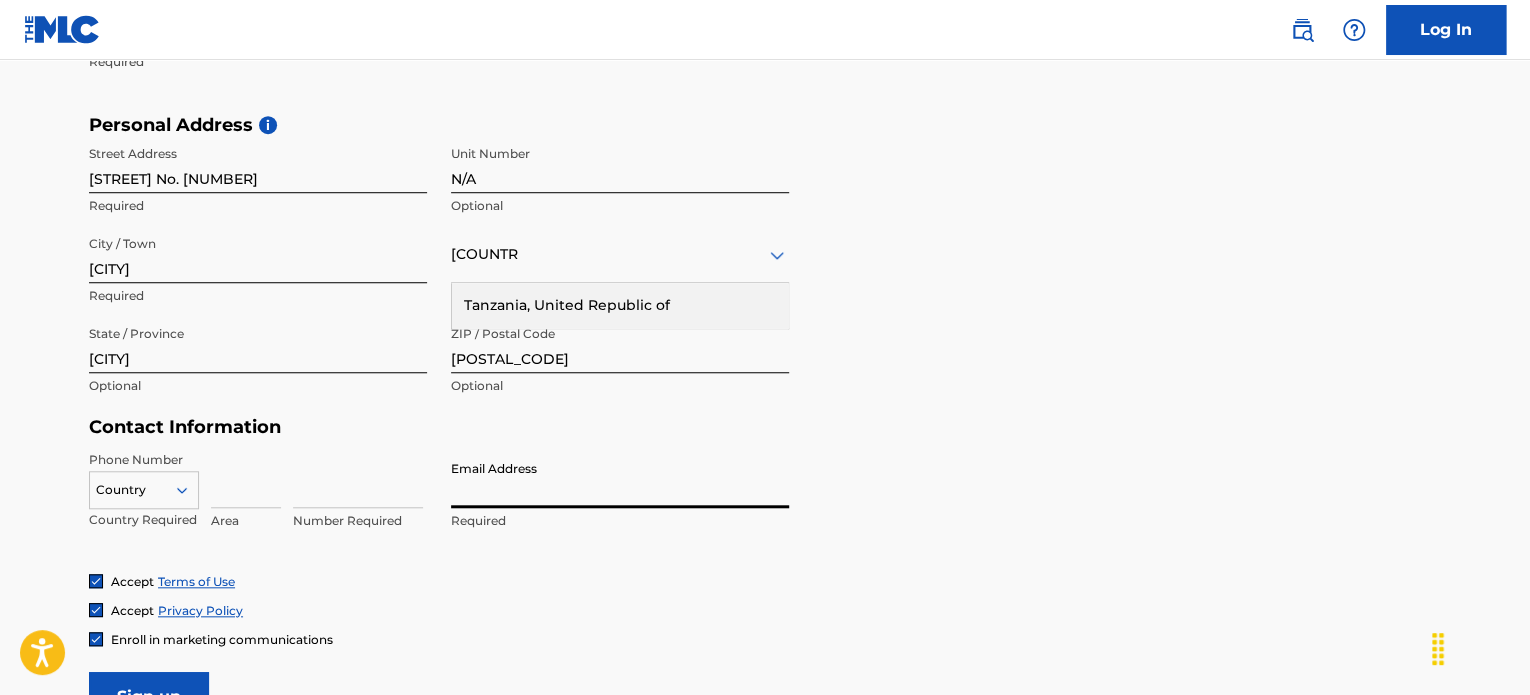 type on "[EMAIL]" 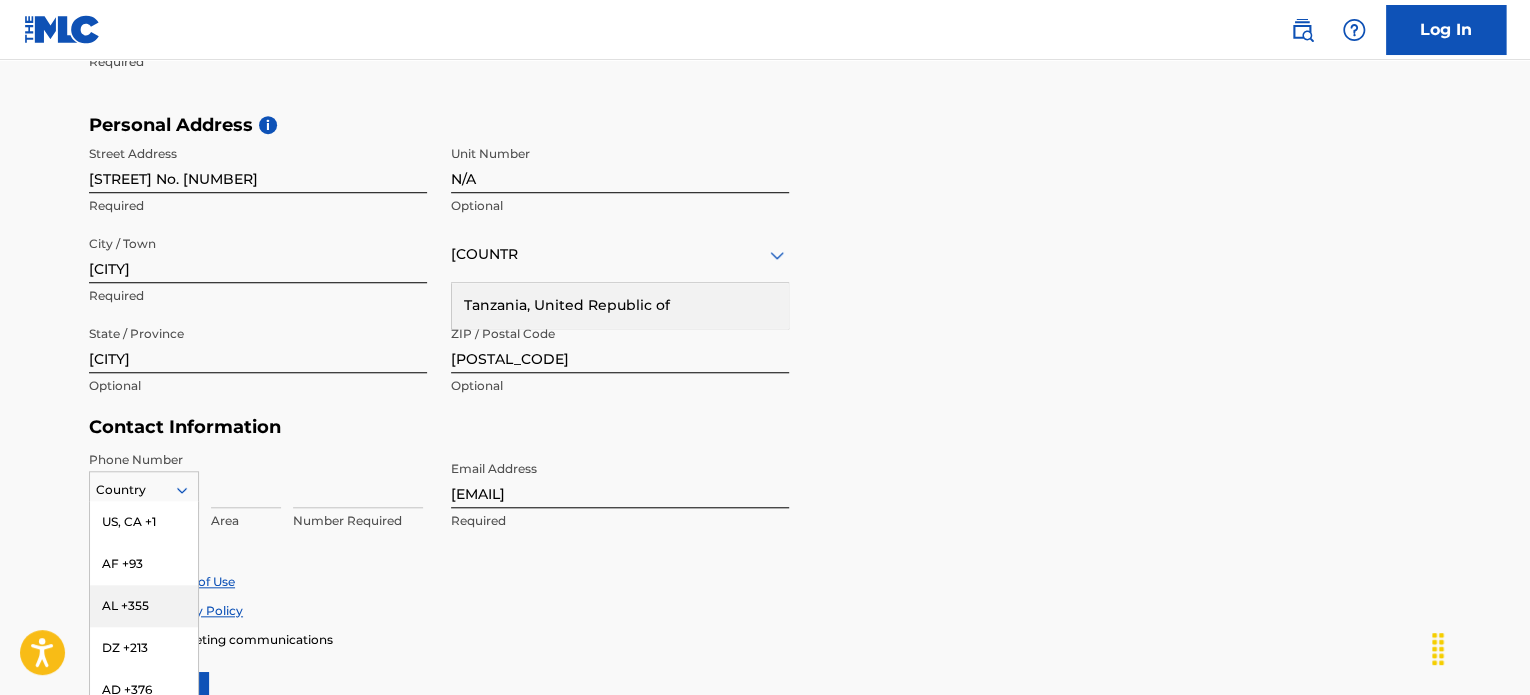 scroll, scrollTop: 740, scrollLeft: 0, axis: vertical 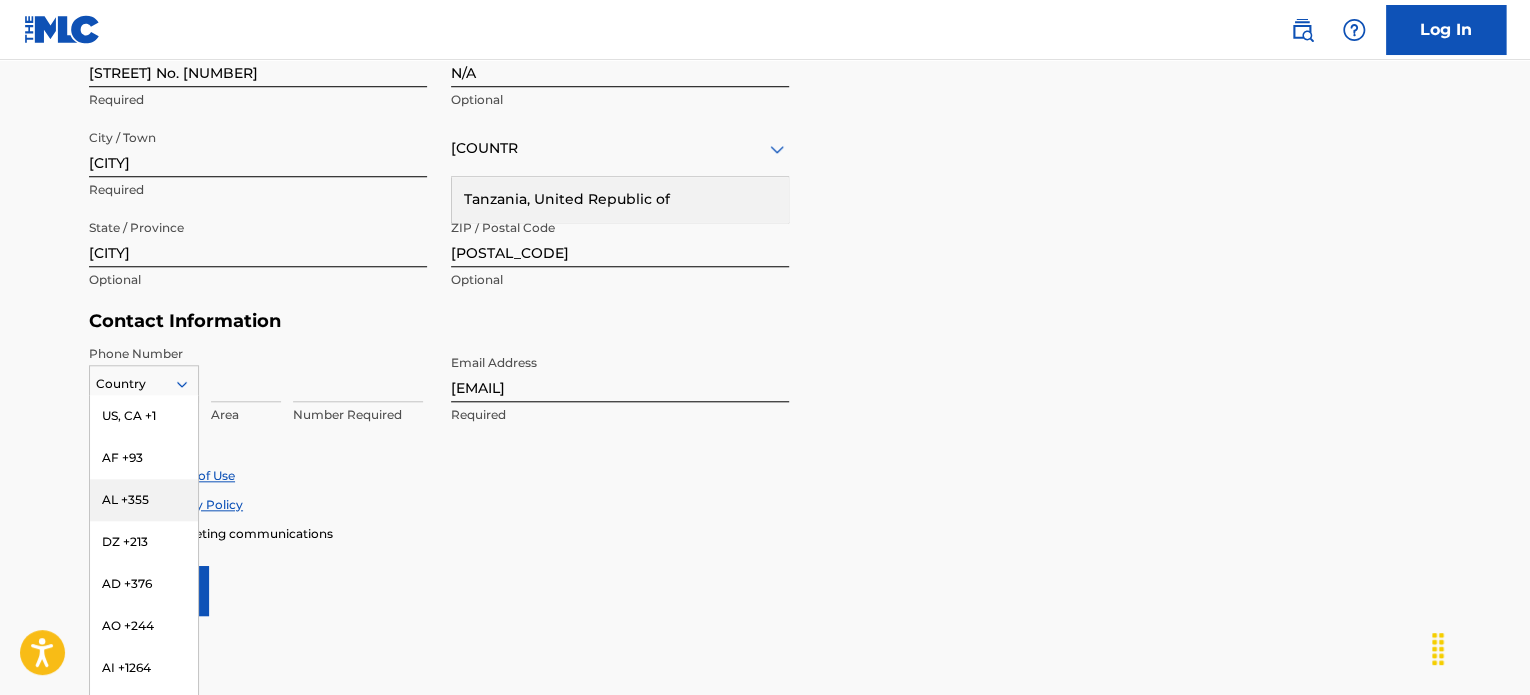 click on "216 results available. Use Up and Down to choose options, press Enter to select the currently focused option, press Escape to exit the menu, press Tab to select the option and exit the menu. Country US, CA +1 AF +93 AL +355 DZ +213 AD +376 AO +244 AI +1264 AG +1268 AR +54 AM +374 AW +297 AU +61 AT +43 AZ +994 BS +1242 BH +973 BD +880 BB +1246 BY +375 BE +32 BZ +501 BJ +229 BM +1441 BT +975 BO +591 BA +387 BW +267 BR +55 BN +673 BG +359 BF +226 BI +257 KH +855 CM +237 CV +238 KY +1345 CF +236 TD +235 CL +56 CN +86 CO +57 KM +269 CG, CD +242 CK +682 CR +506 CI +225 HR +385 CU +53 CY +357 CZ +420 DK +45 DJ +253 DM +1767 DO +1809 EC +593 EG +20 SV +503 GQ +240 ER +291 EE +372 ET +251 FK +500 FO +298 FJ +679 FI +358 FR +33 GF +594 PF +689 GA +241 GM +220 GE +995 DE +49 GH +233 GI +350 GR +30 GL +299 GD +1473 GP +590 GT +502 GN +224 GW +245 GY +592 HT +509 VA, IT +39 HN +504 HK +852 HU +36 IS +354 IN +91 ID +62 IR +98 IQ +964 IE +353 IL +972 JM +1876 JP +81 JO +962 KZ +7 KE +254 KI +686 KP +850 KR +82 KW +965" at bounding box center [144, 380] 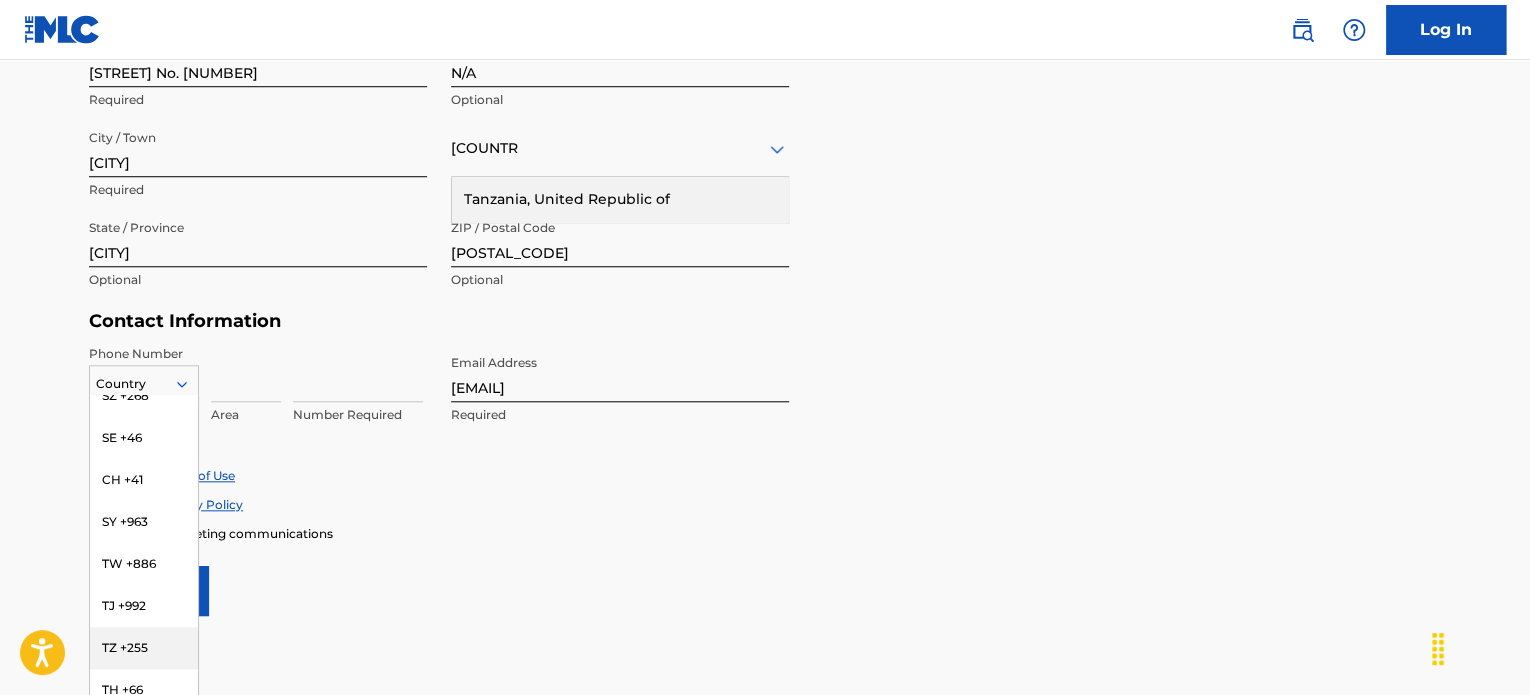scroll, scrollTop: 7832, scrollLeft: 0, axis: vertical 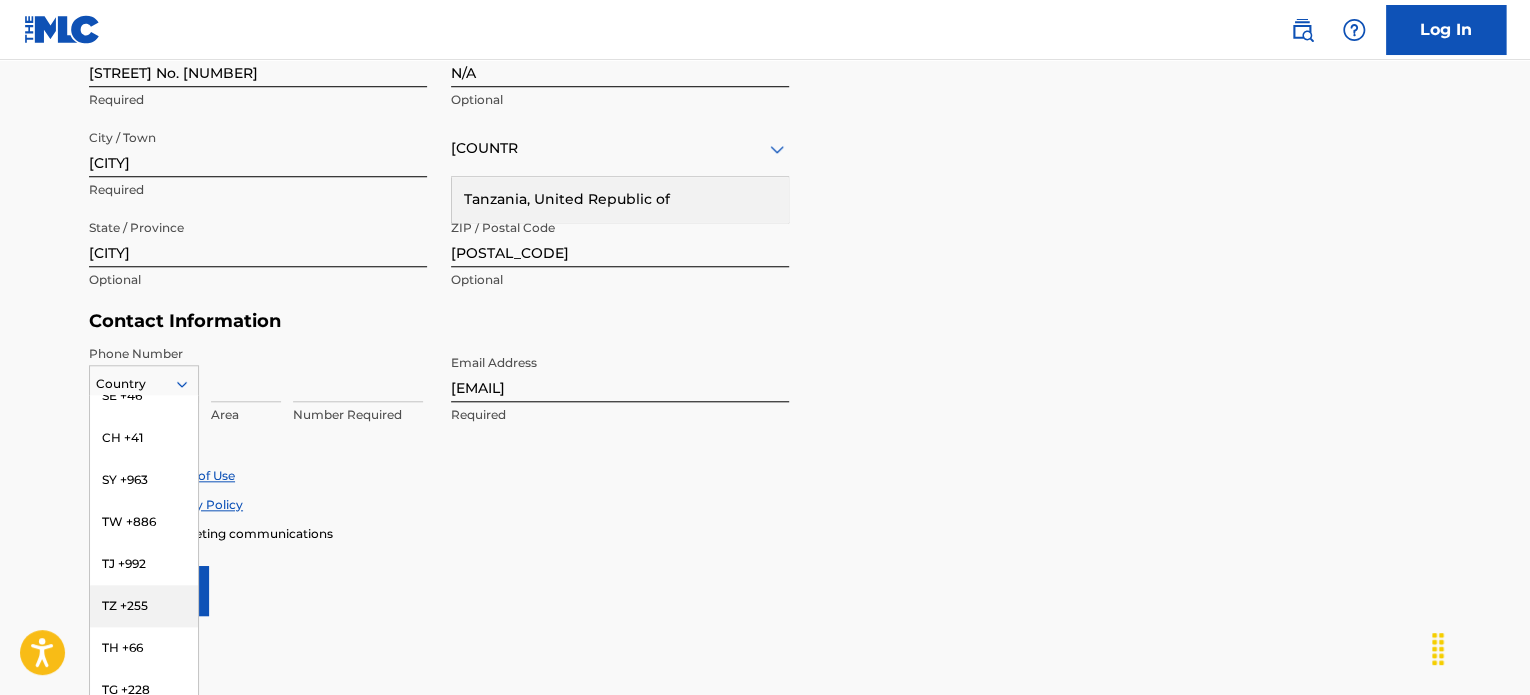 click on "TZ +255" at bounding box center [144, 606] 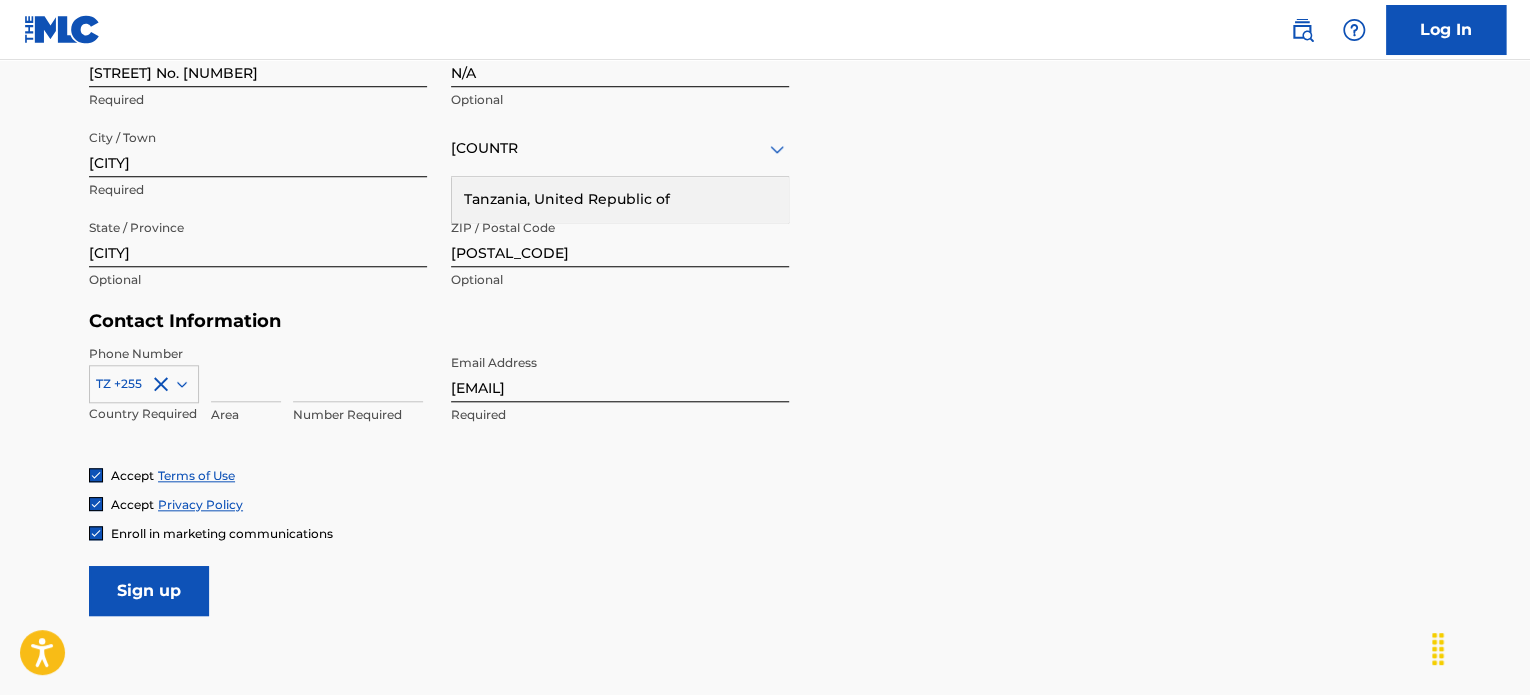 click at bounding box center [246, 373] 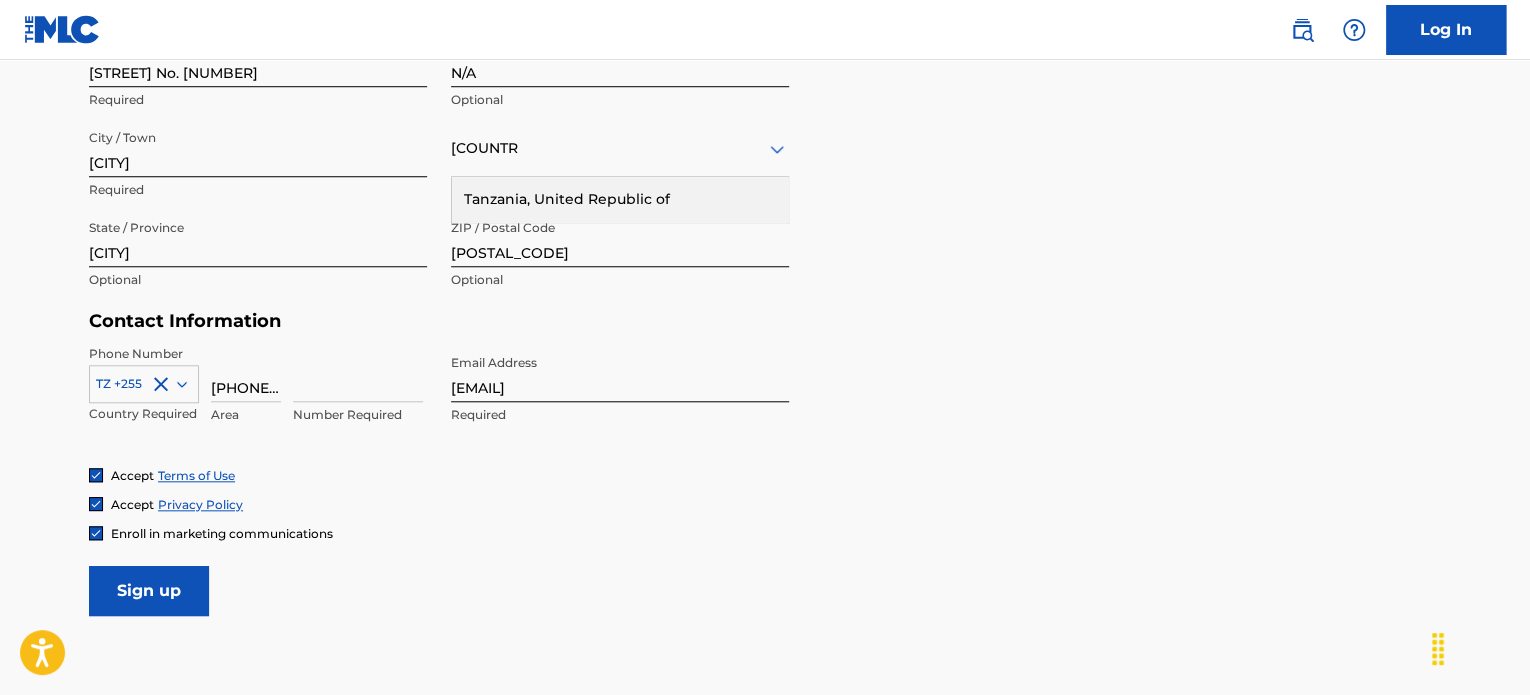 scroll, scrollTop: 0, scrollLeft: 1, axis: horizontal 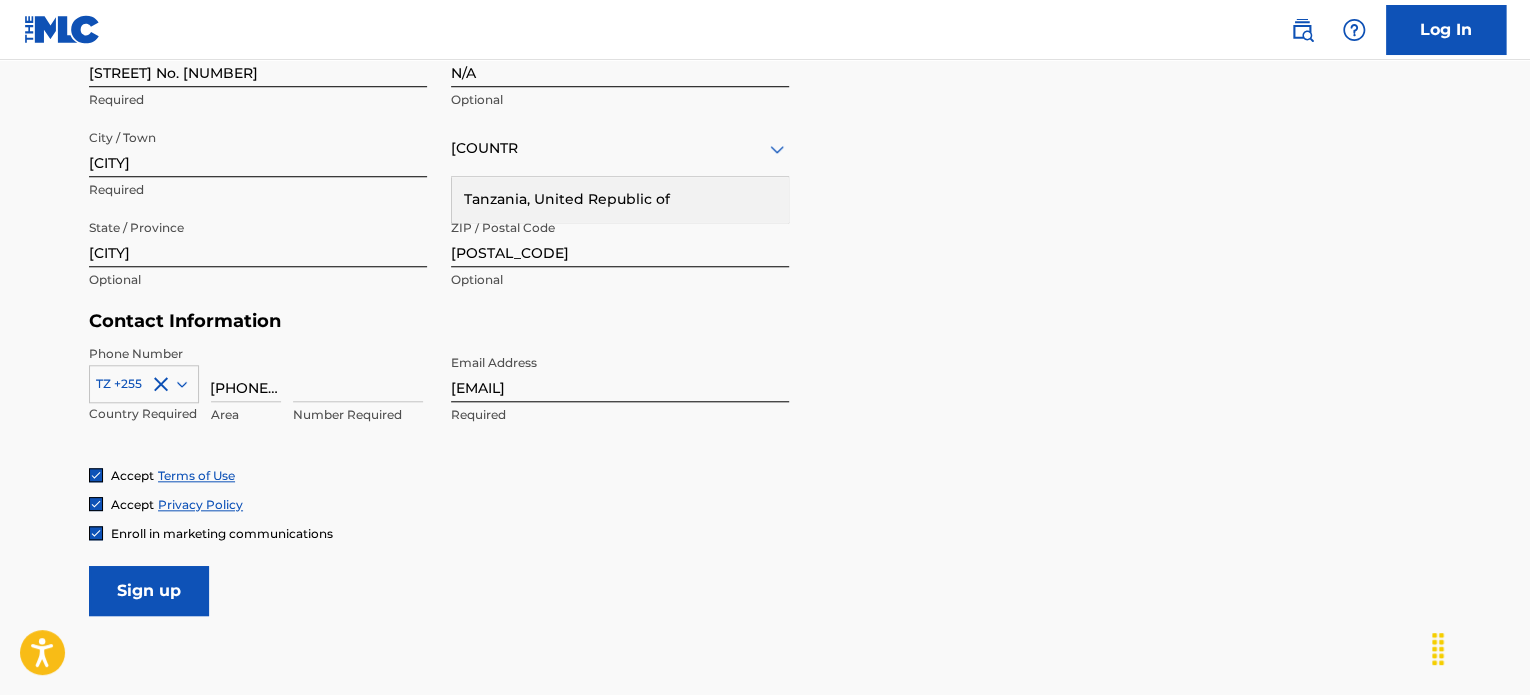 type on "[PHONE_PREFIX]" 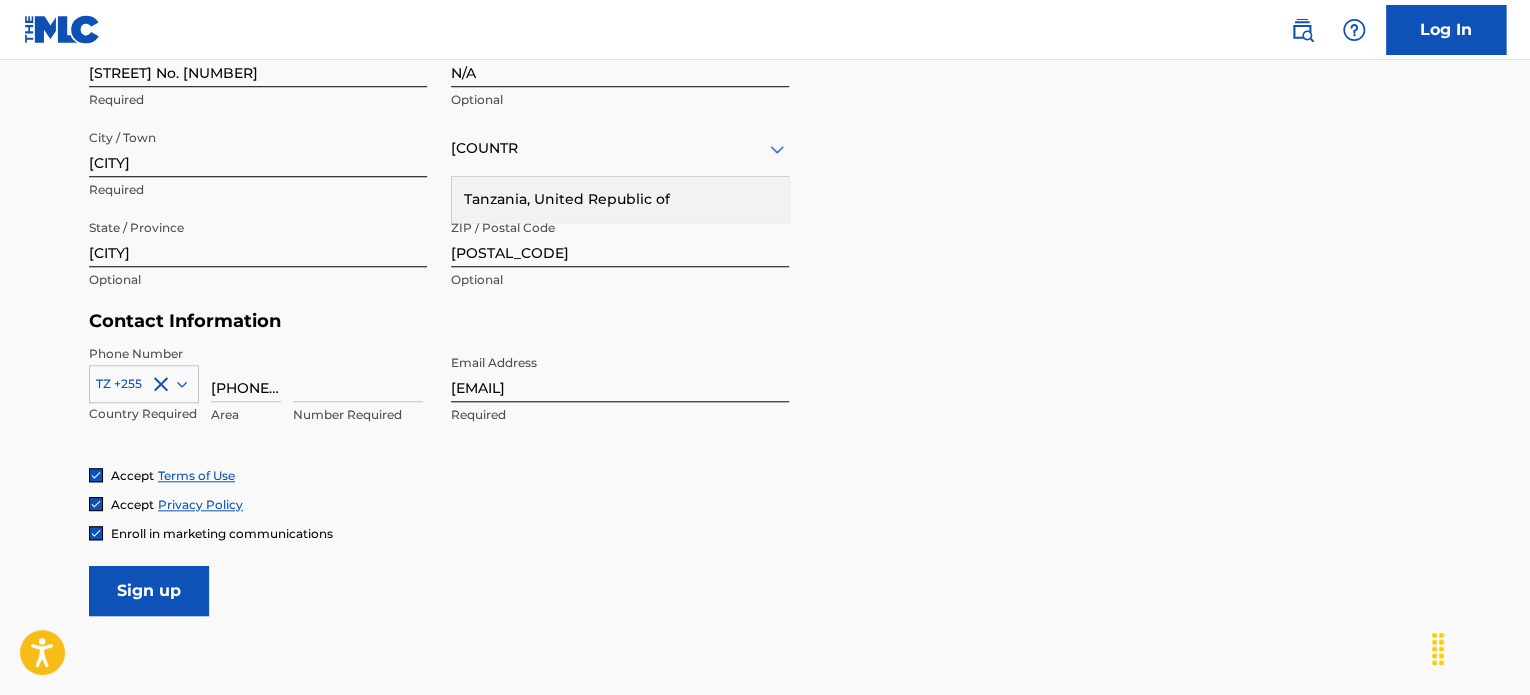 click at bounding box center (358, 373) 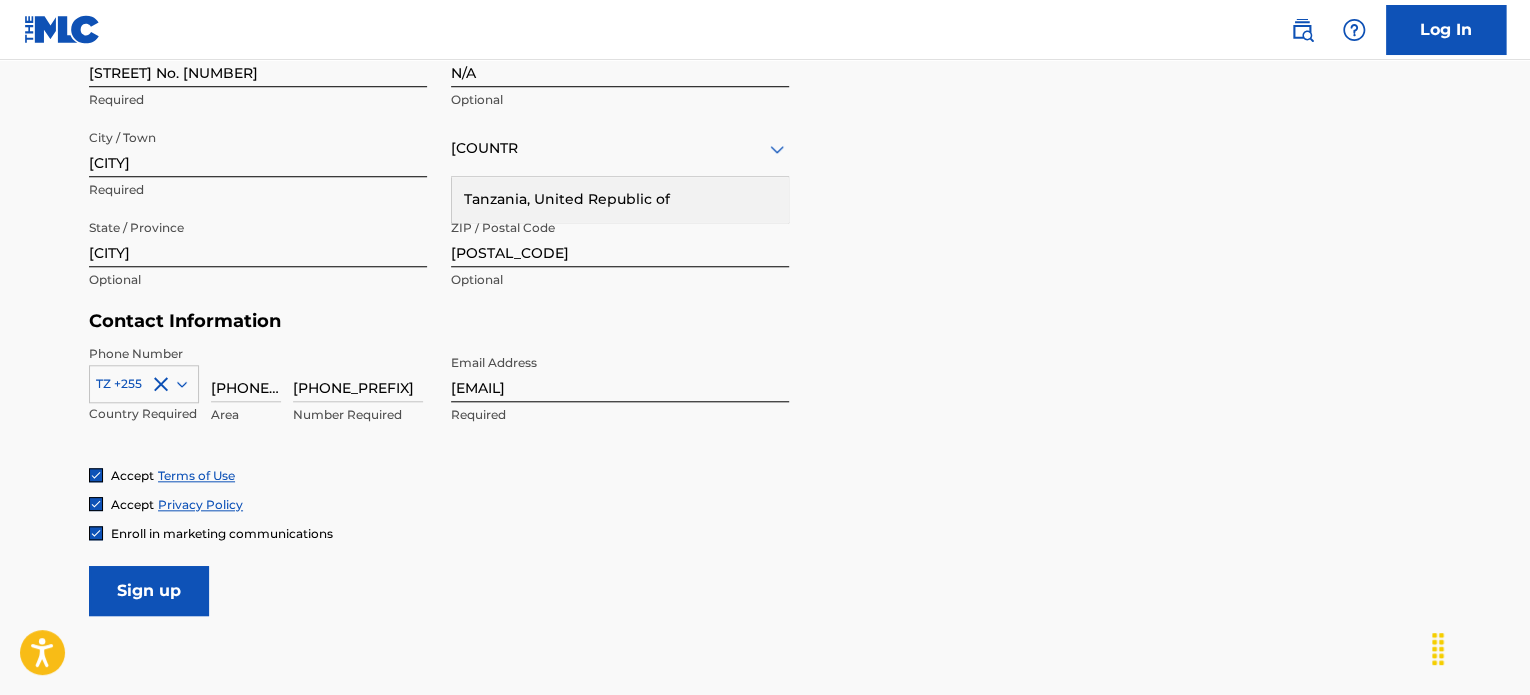 click on "Sign up" at bounding box center [149, 591] 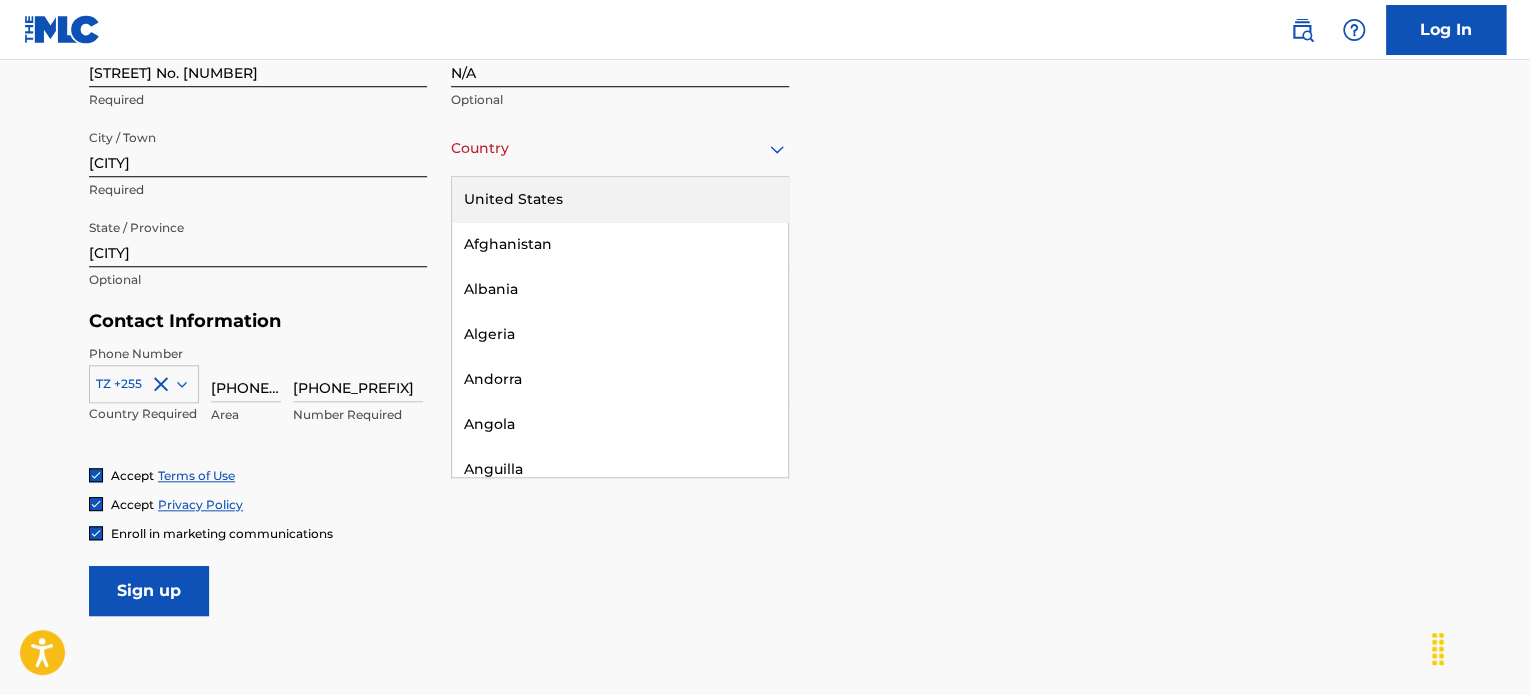 click on "Country" at bounding box center [620, 148] 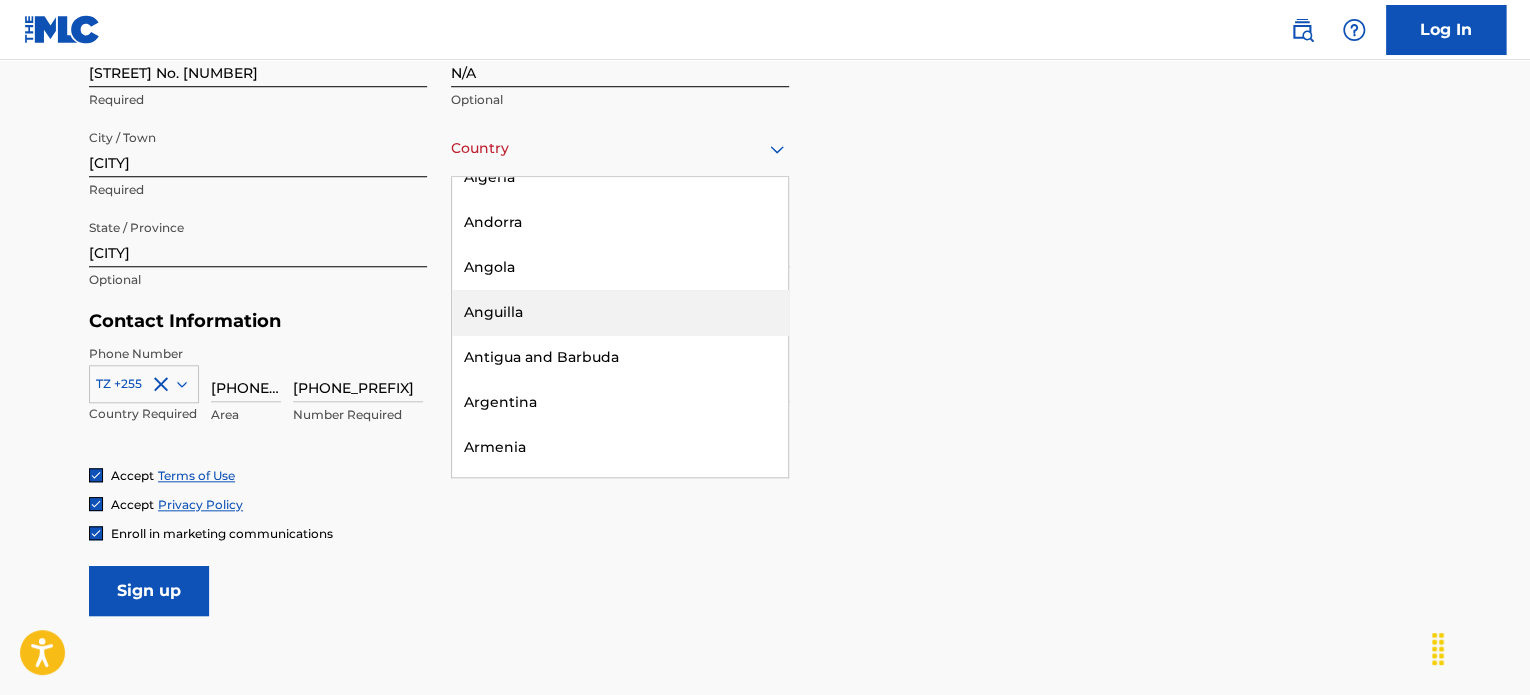 scroll, scrollTop: 160, scrollLeft: 0, axis: vertical 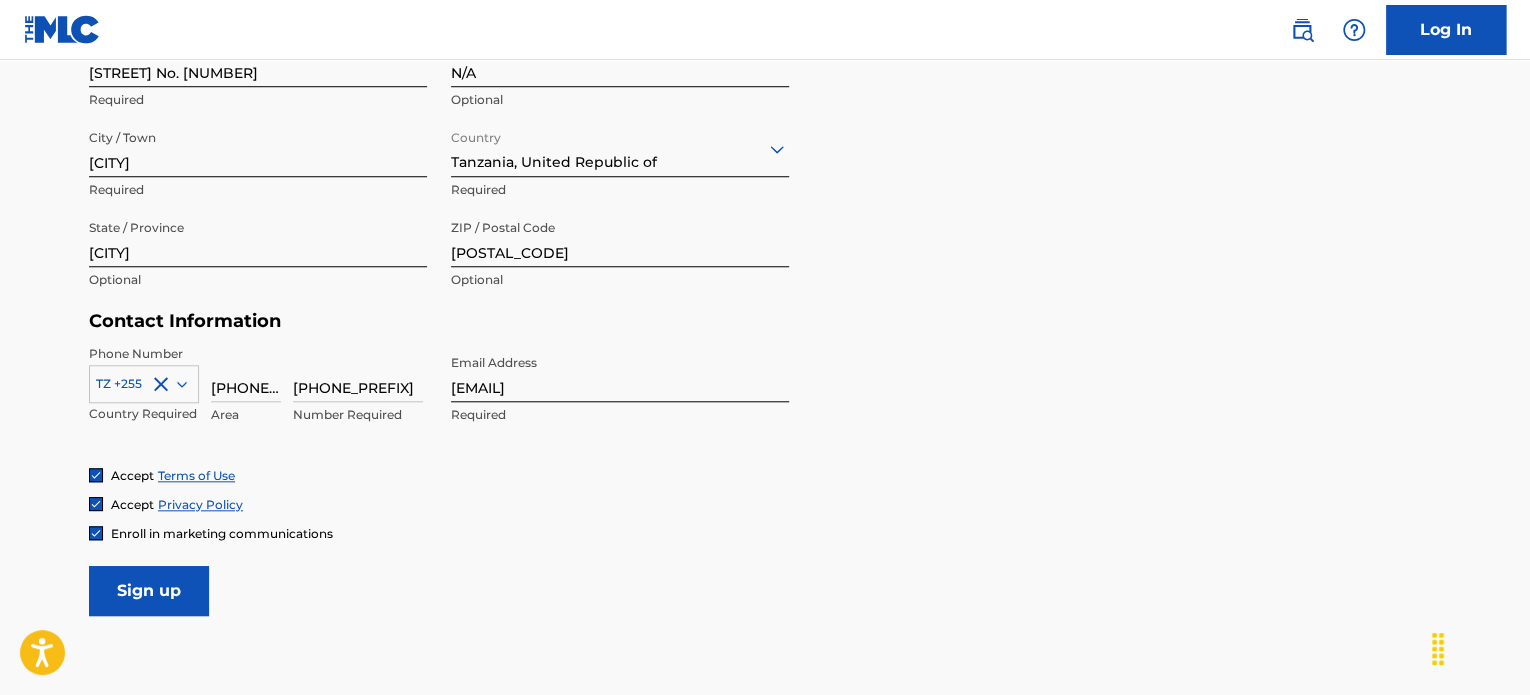 click on "Sign up" at bounding box center [149, 591] 